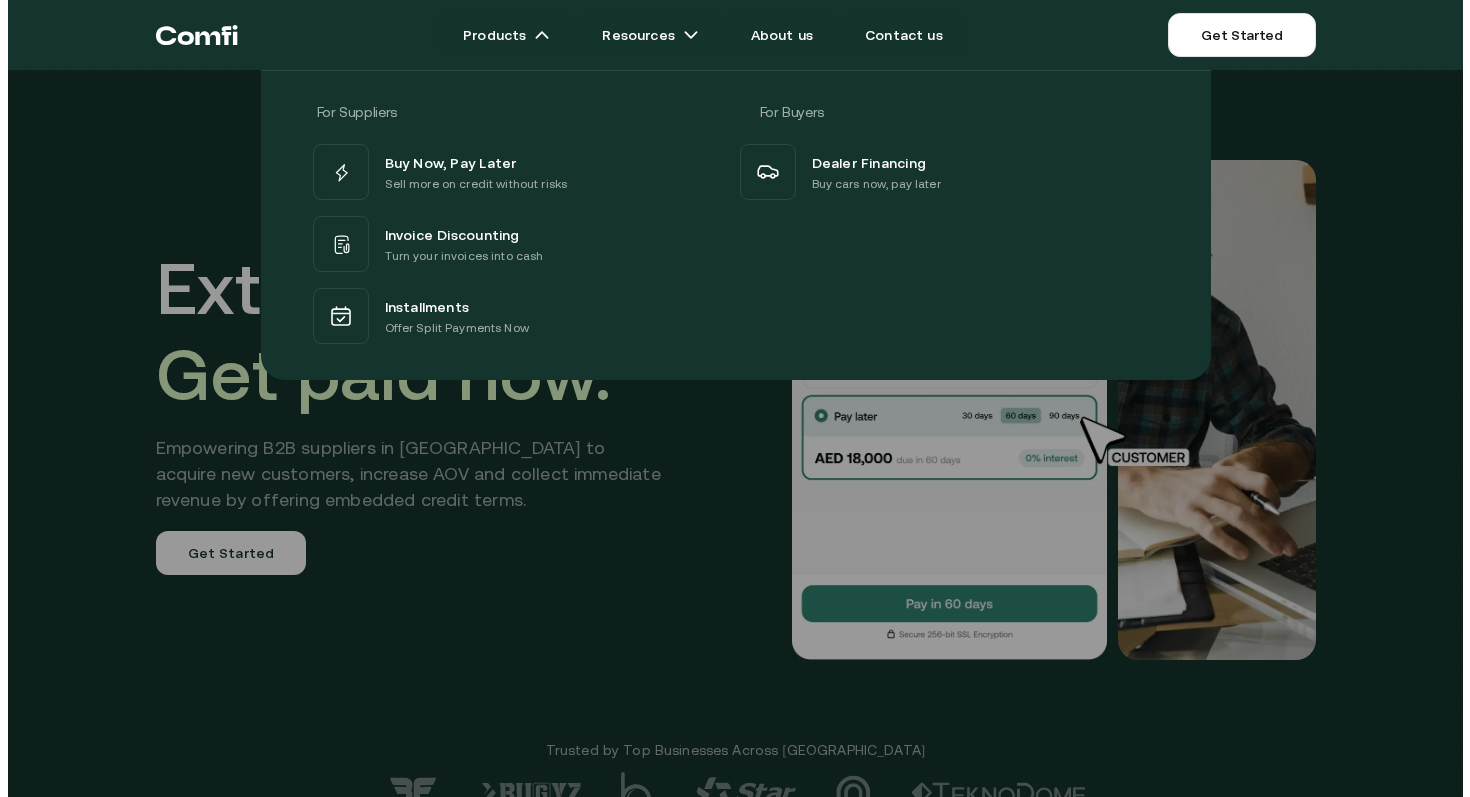 scroll, scrollTop: 14, scrollLeft: 0, axis: vertical 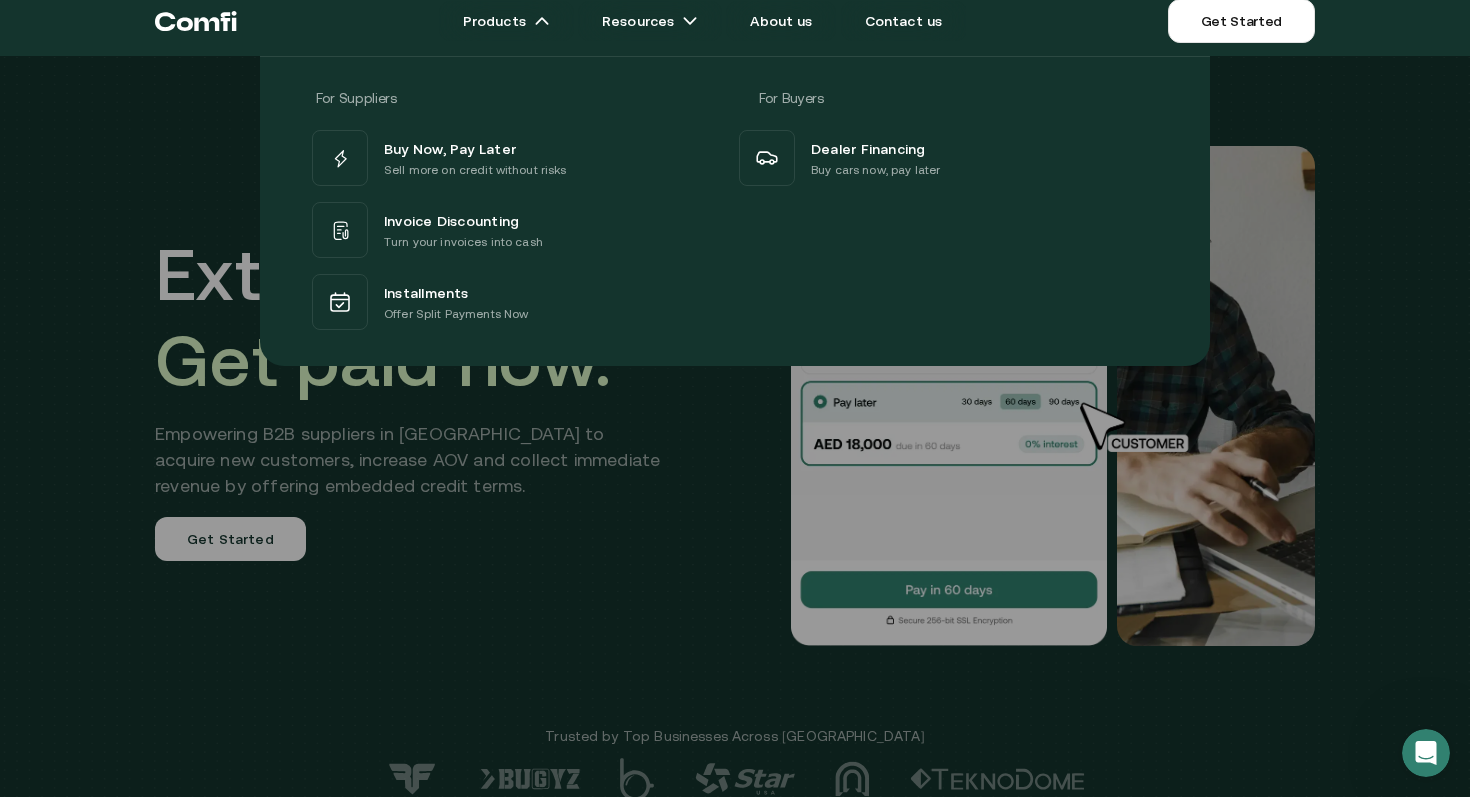 click at bounding box center [735, 454] 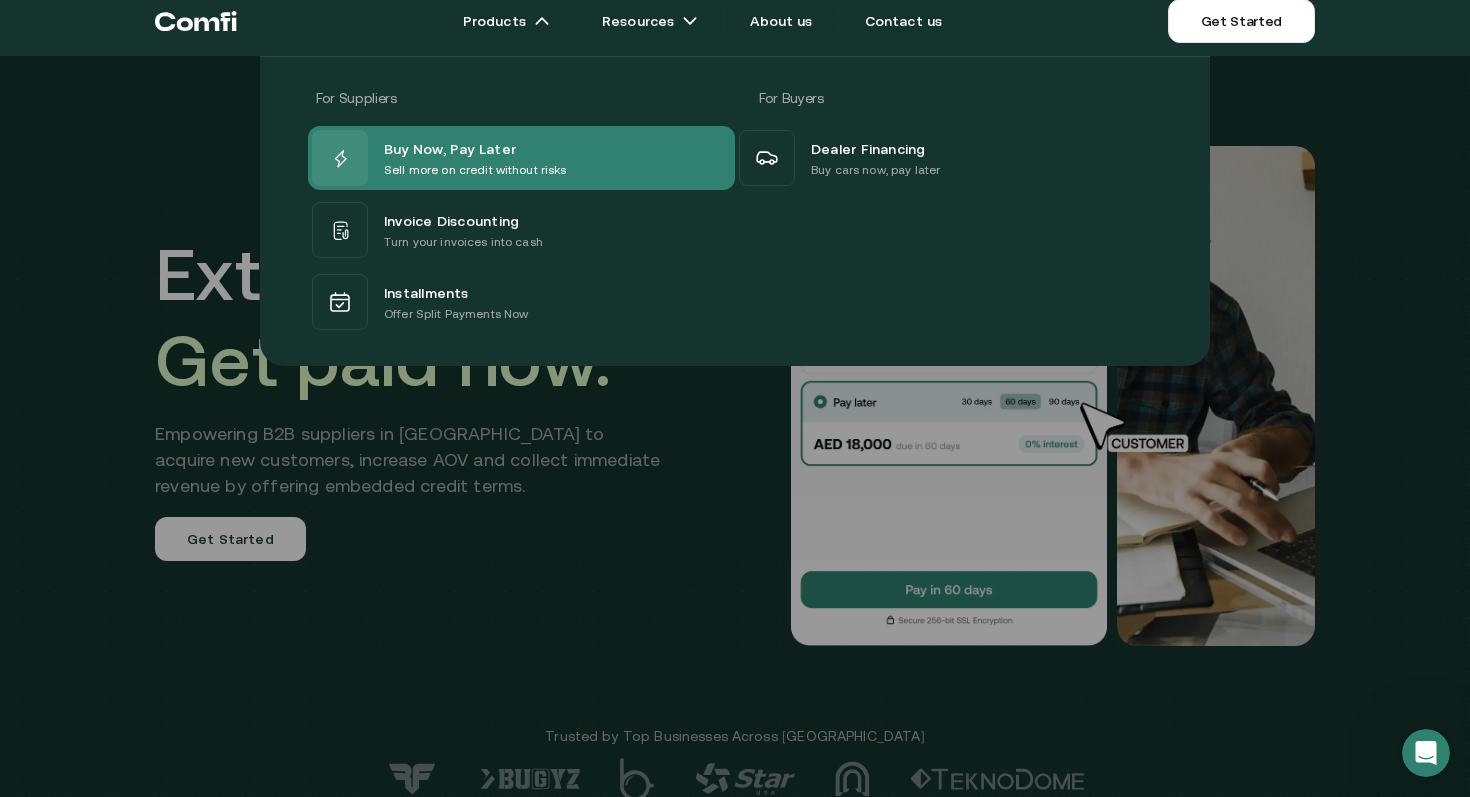 click on "Sell more on credit without risks" at bounding box center [475, 170] 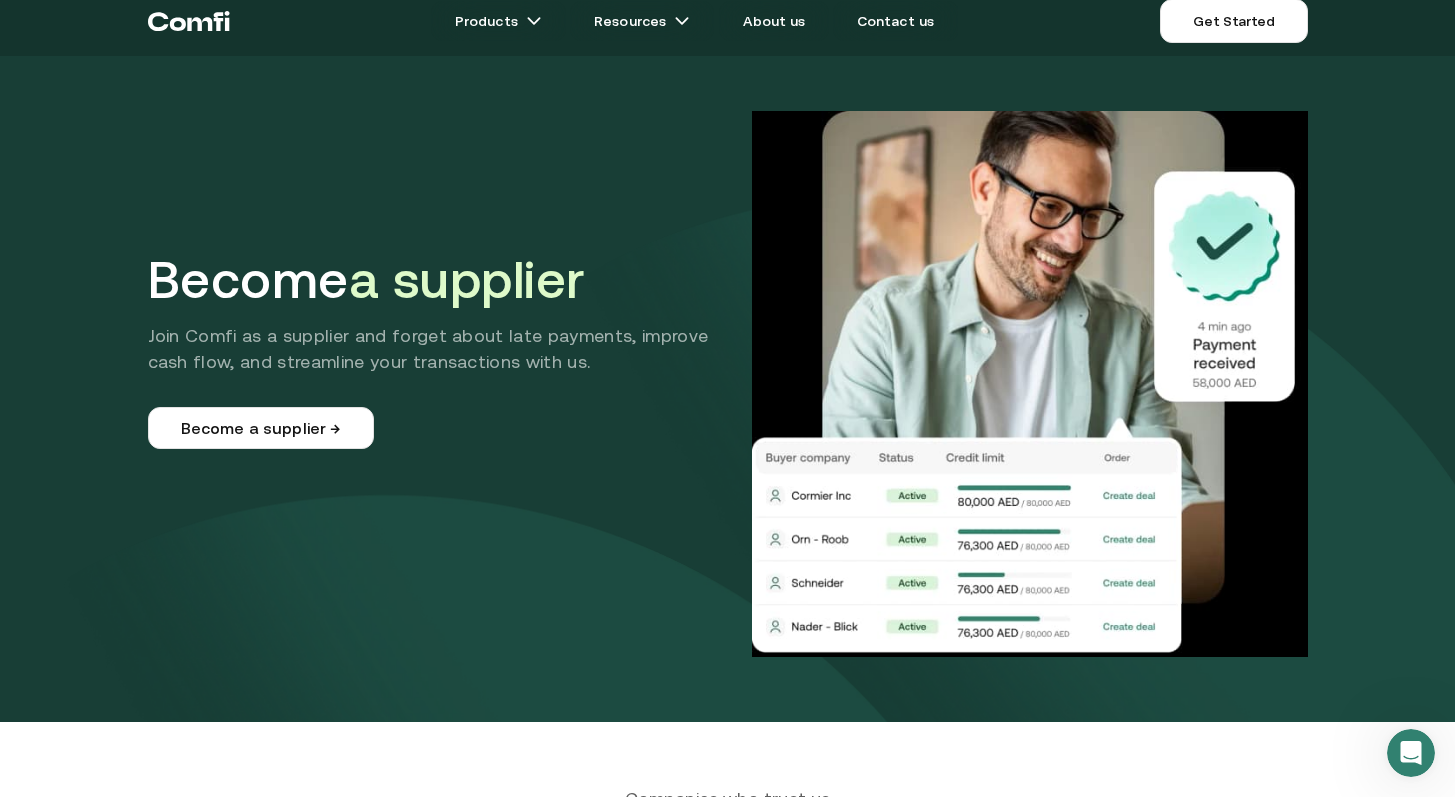 scroll, scrollTop: 0, scrollLeft: 0, axis: both 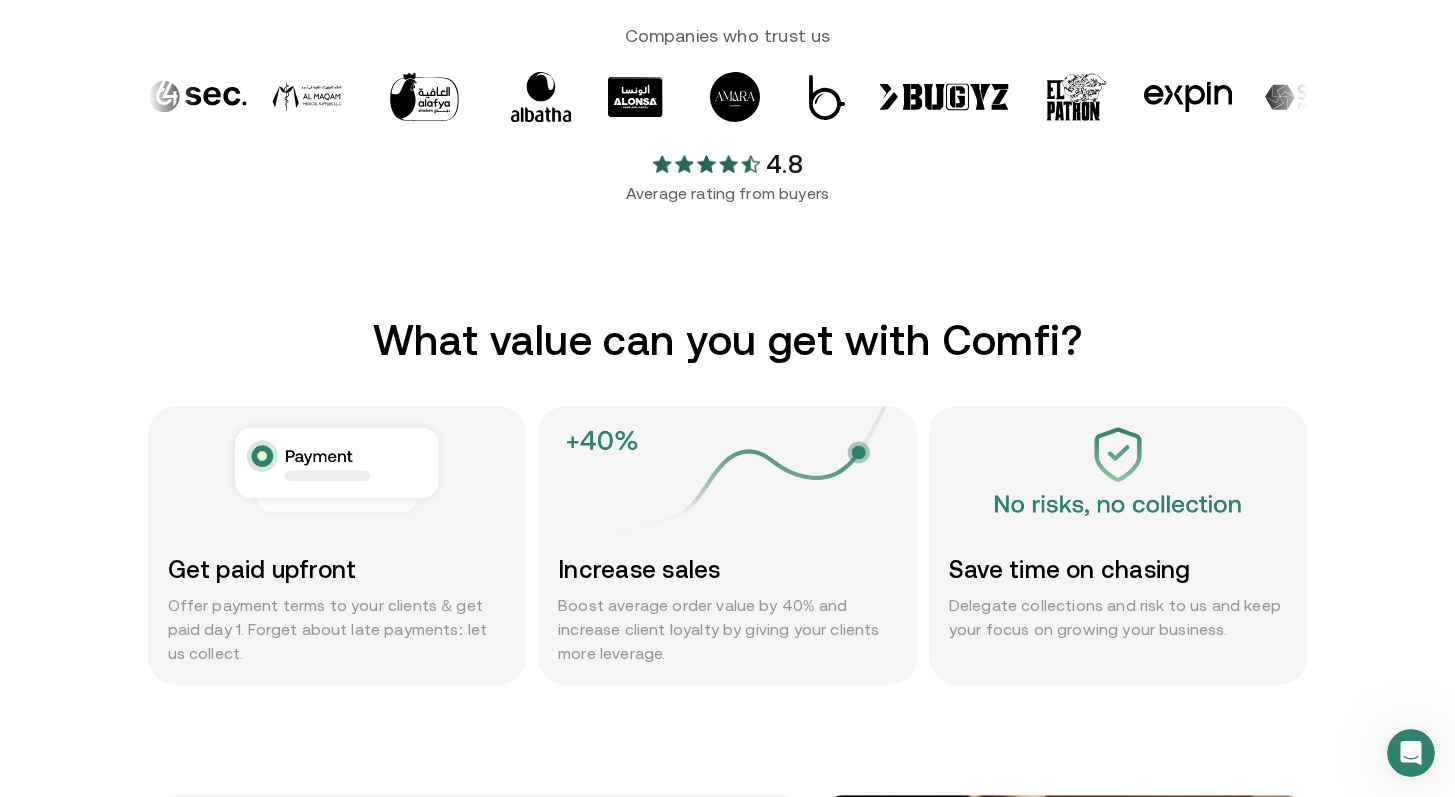 click on "What value can you get with Comfi?" at bounding box center [728, 340] 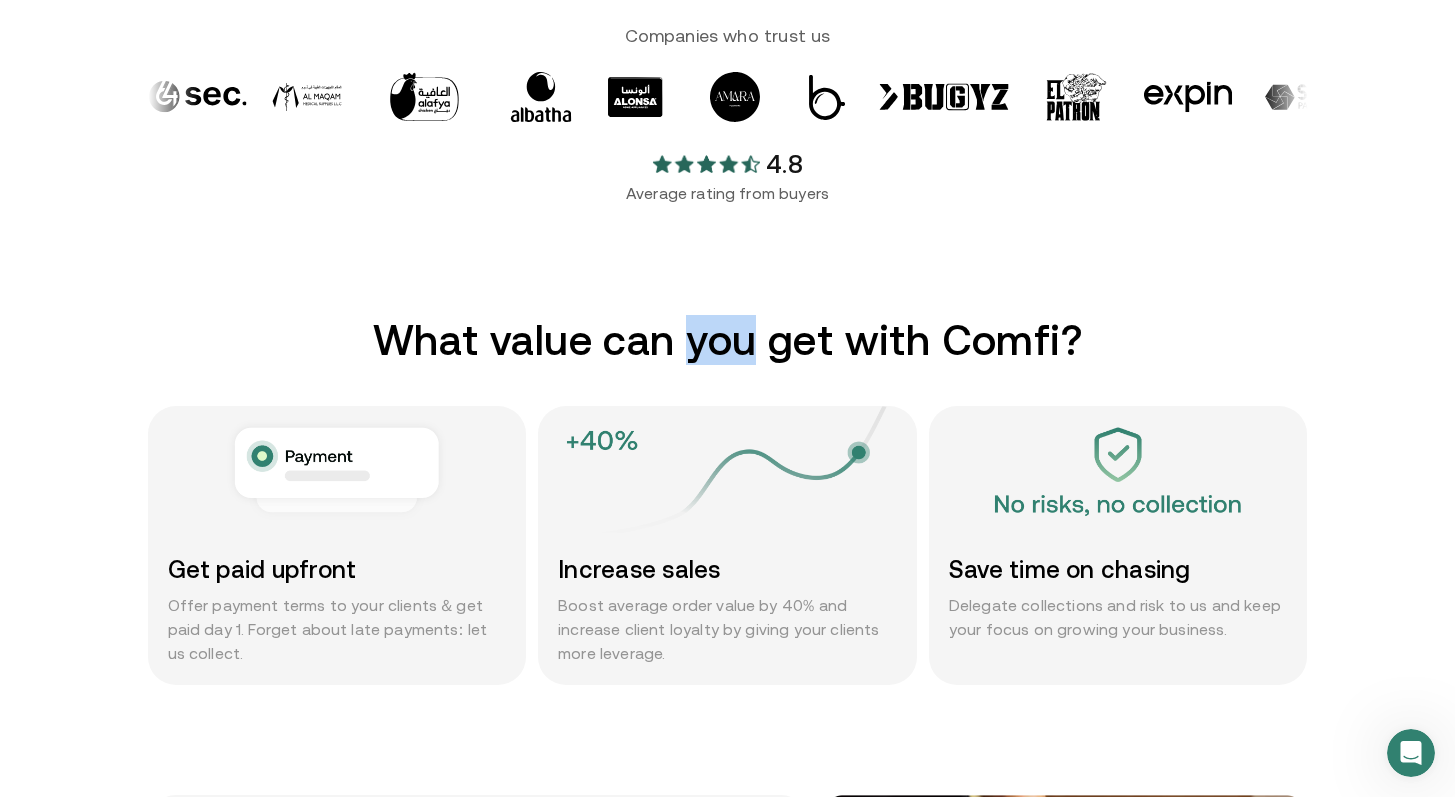 click on "What value can you get with Comfi?" at bounding box center (728, 340) 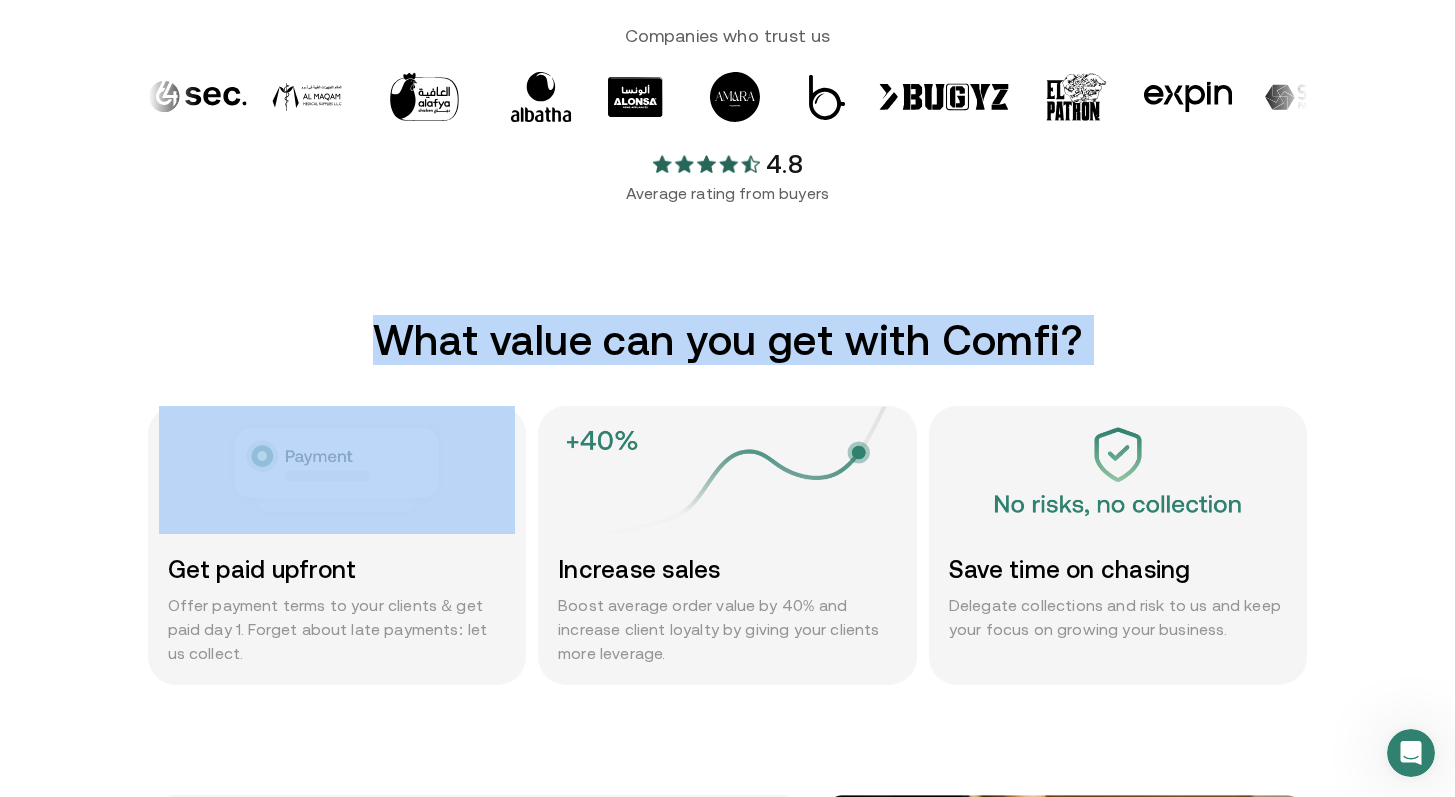 click on "What value can you get with Comfi?" at bounding box center [728, 340] 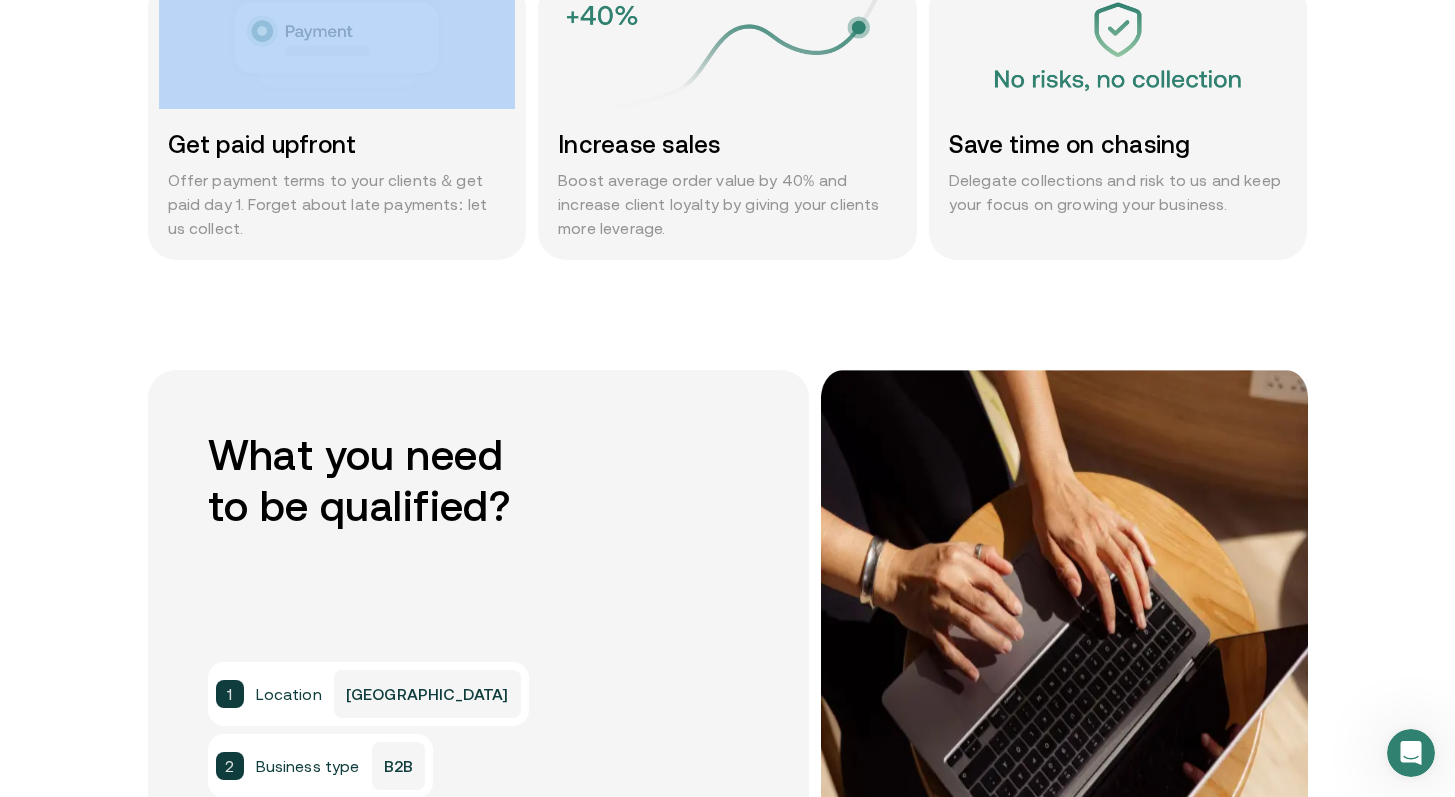 scroll, scrollTop: 1176, scrollLeft: 0, axis: vertical 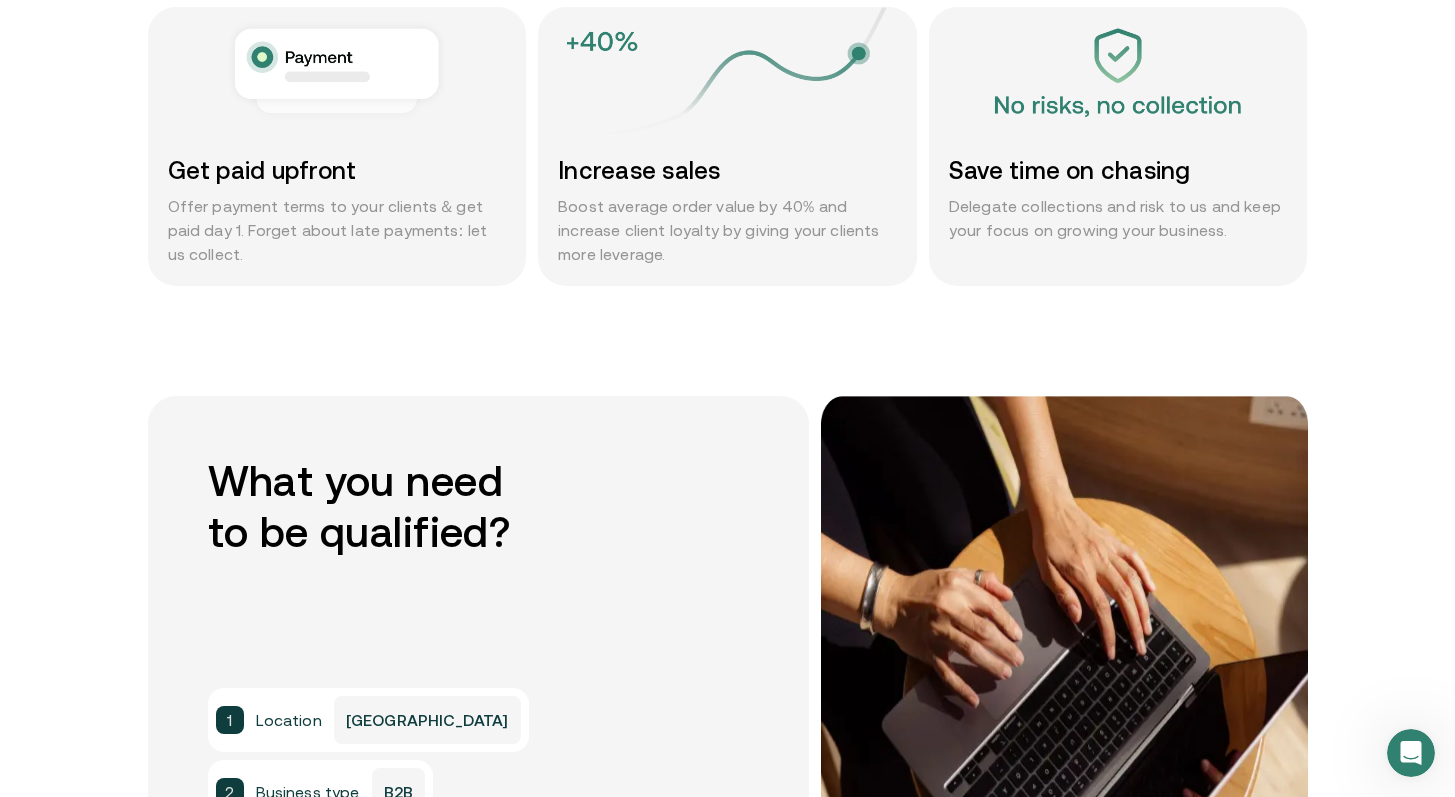 click on "Save time on chasing" at bounding box center (1118, 170) 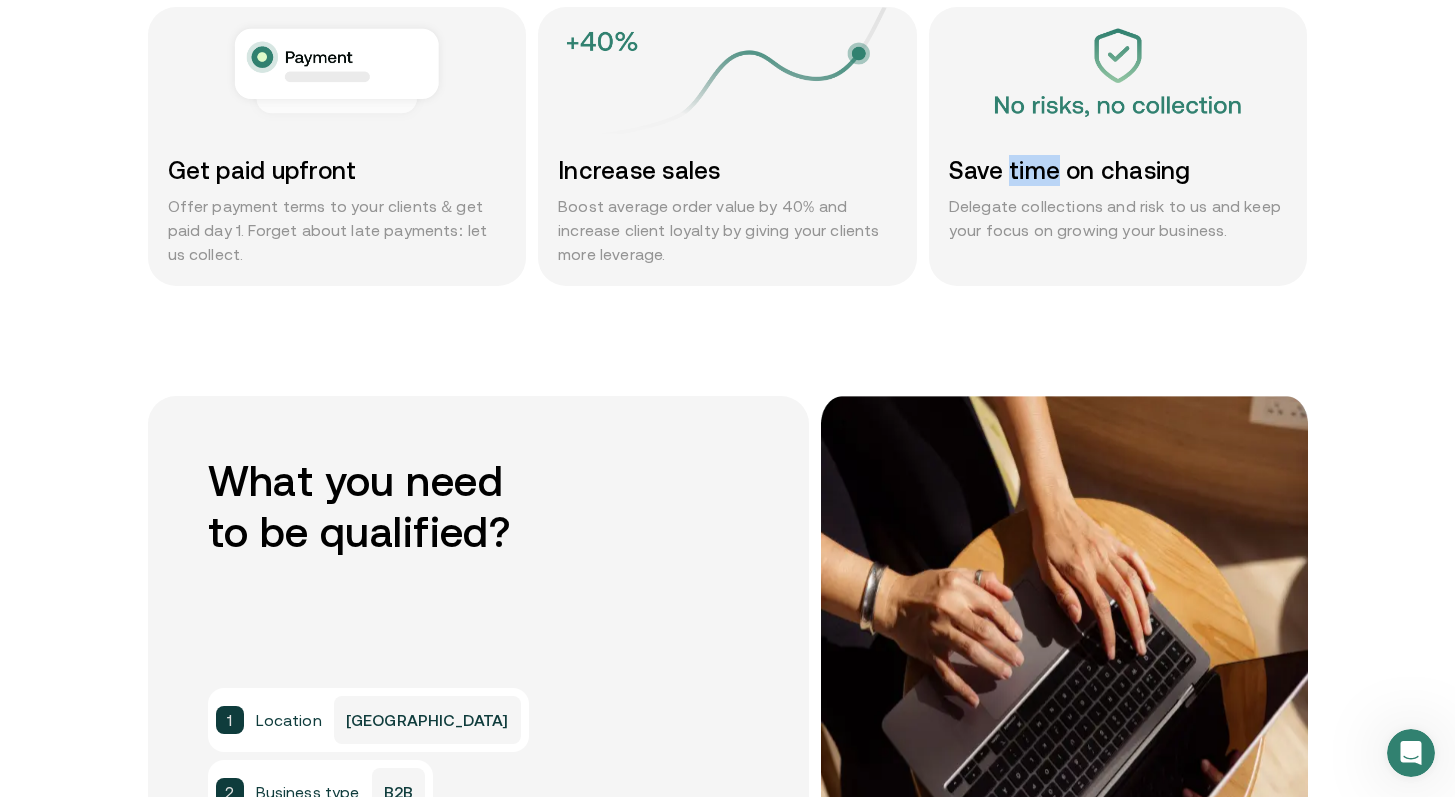 click on "Save time on chasing" at bounding box center [1118, 170] 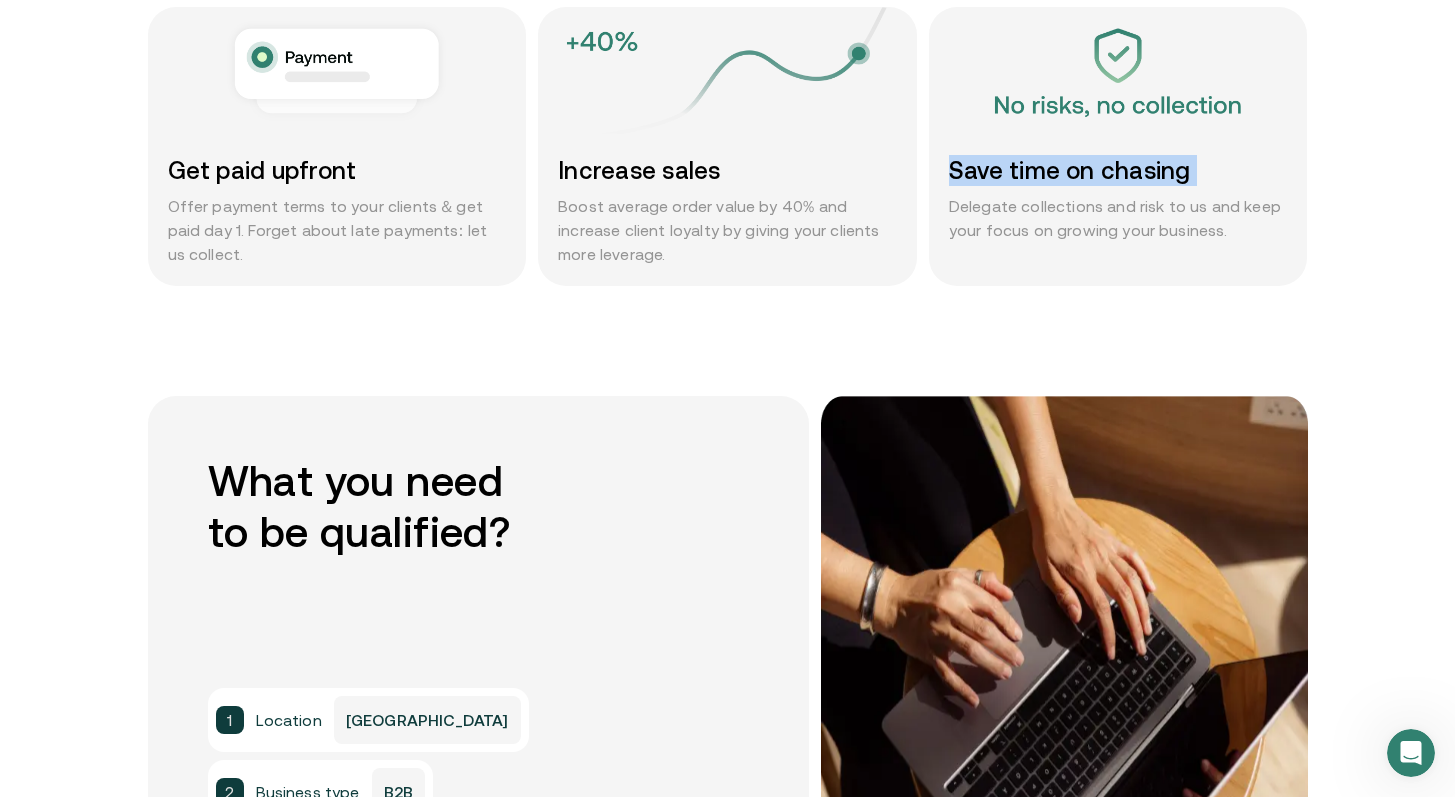 click on "Save time on chasing" at bounding box center (1118, 170) 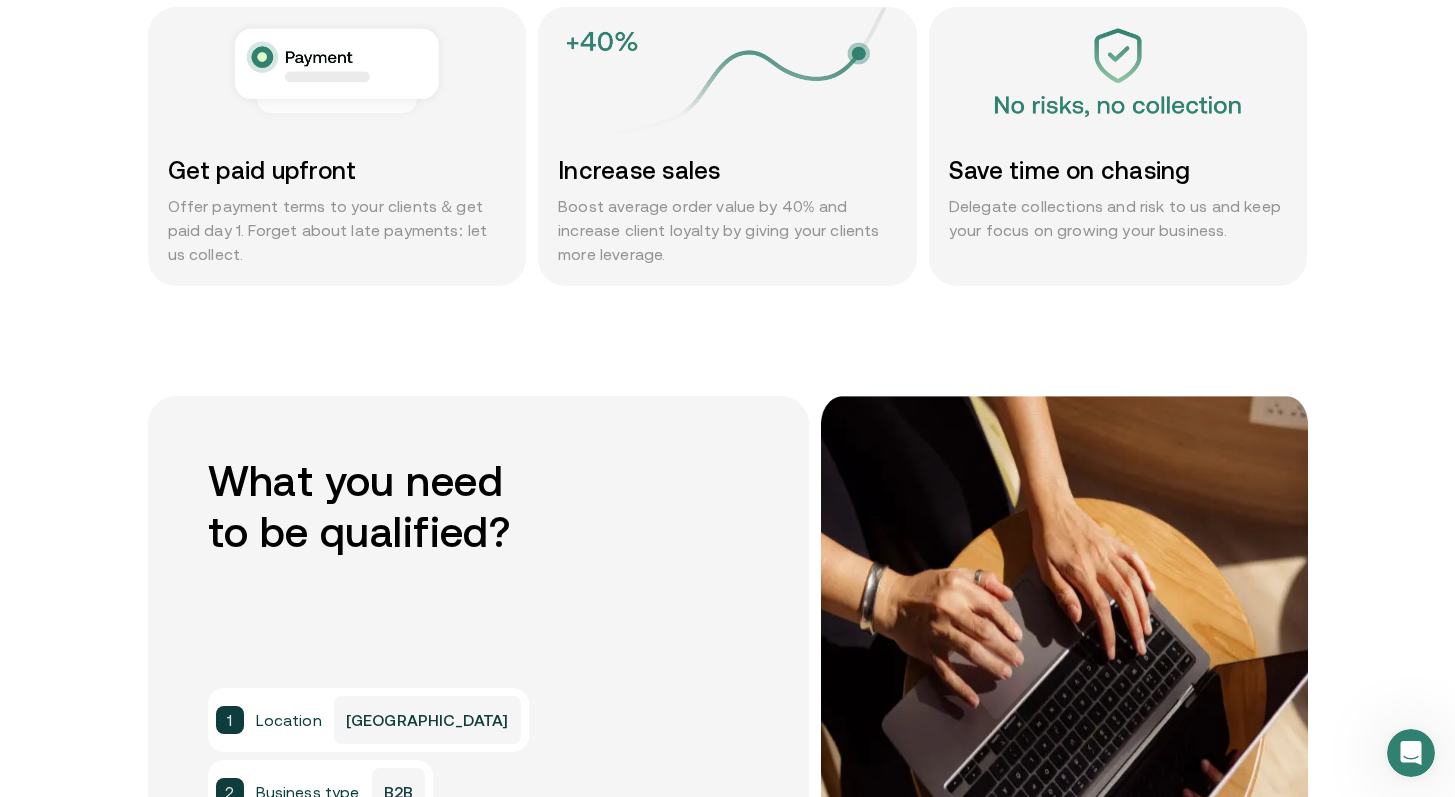 click on "Get paid upfront" at bounding box center (337, 170) 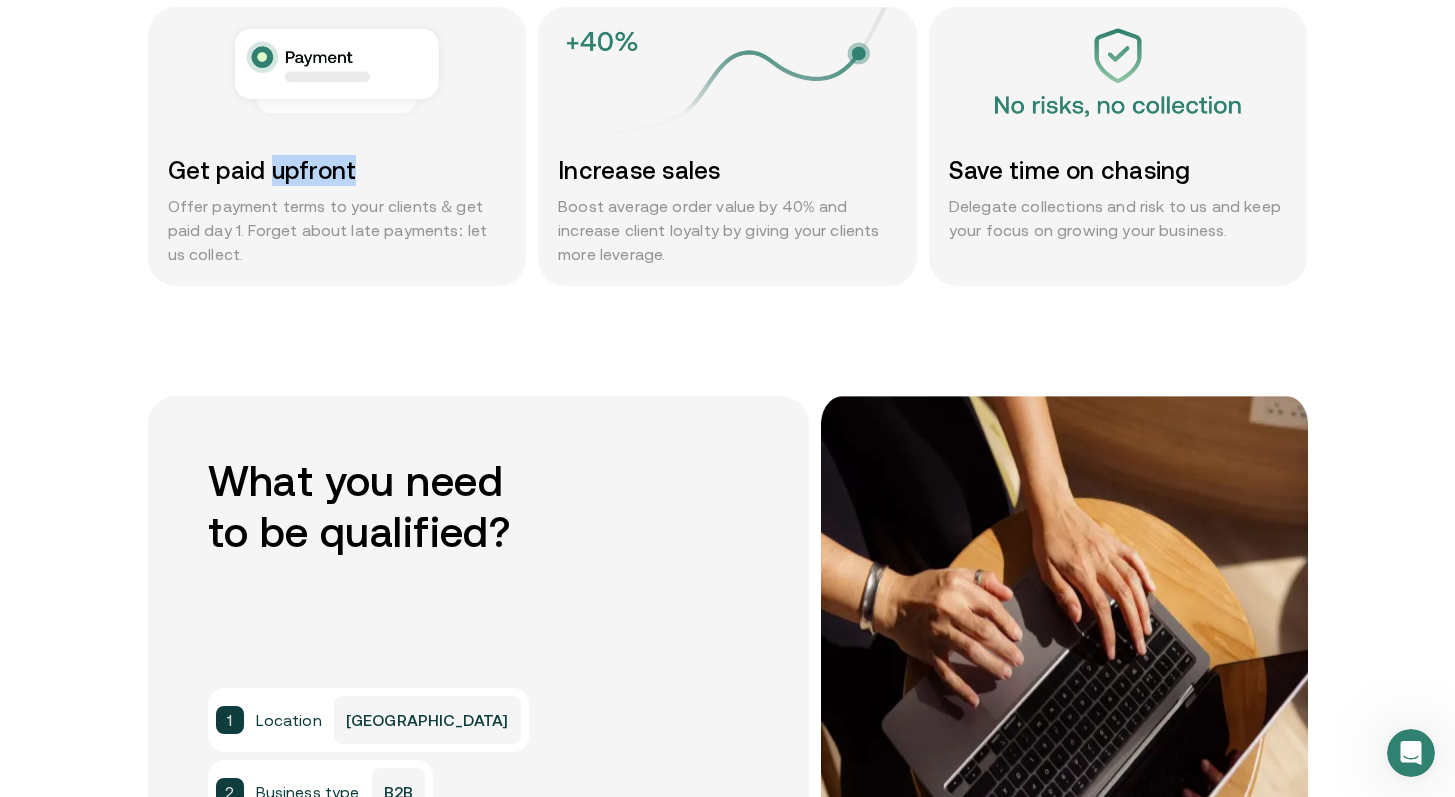 click on "Get paid upfront" at bounding box center (337, 170) 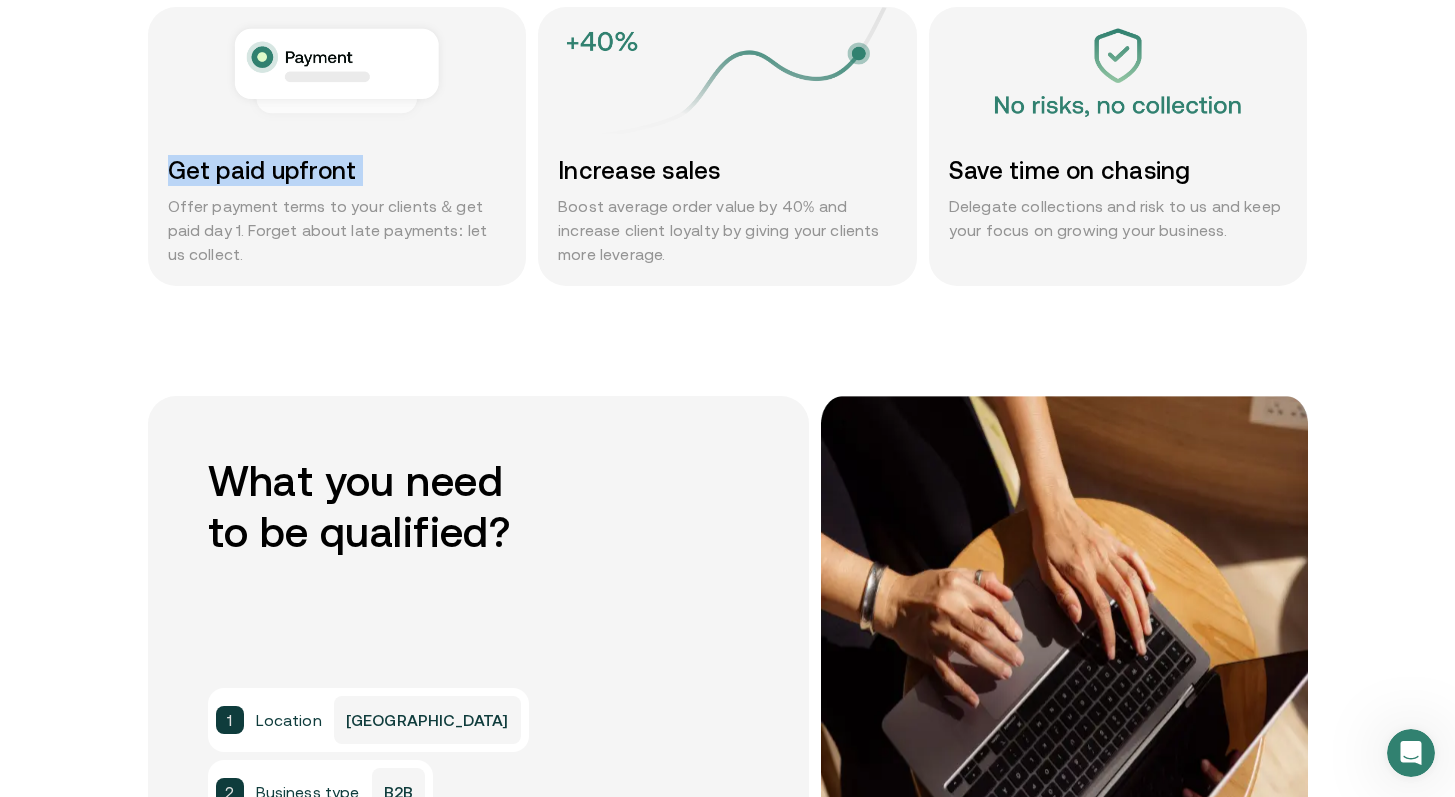 click on "Get paid upfront" at bounding box center (337, 170) 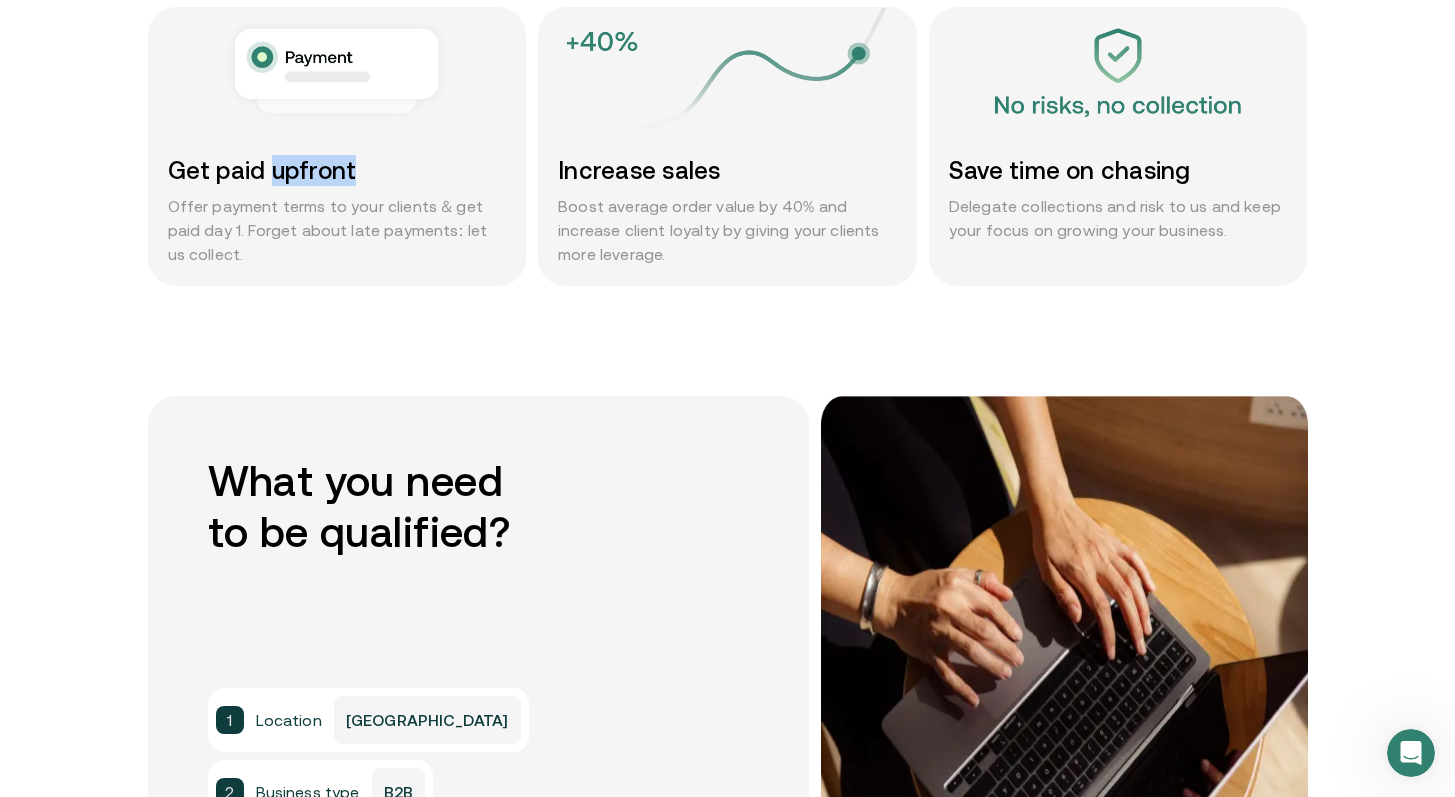 click on "Get paid upfront" at bounding box center (337, 170) 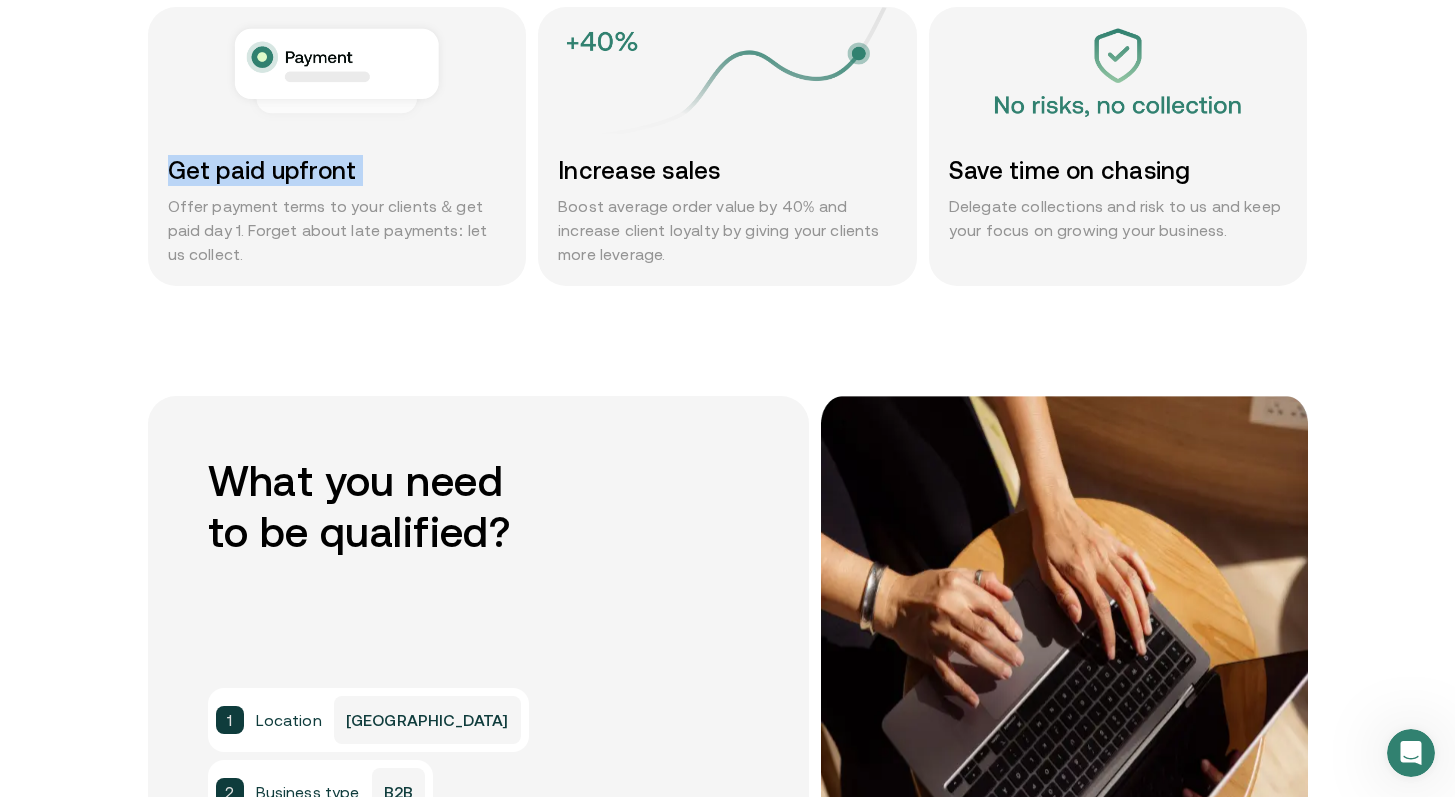 click on "Get paid upfront" at bounding box center (337, 170) 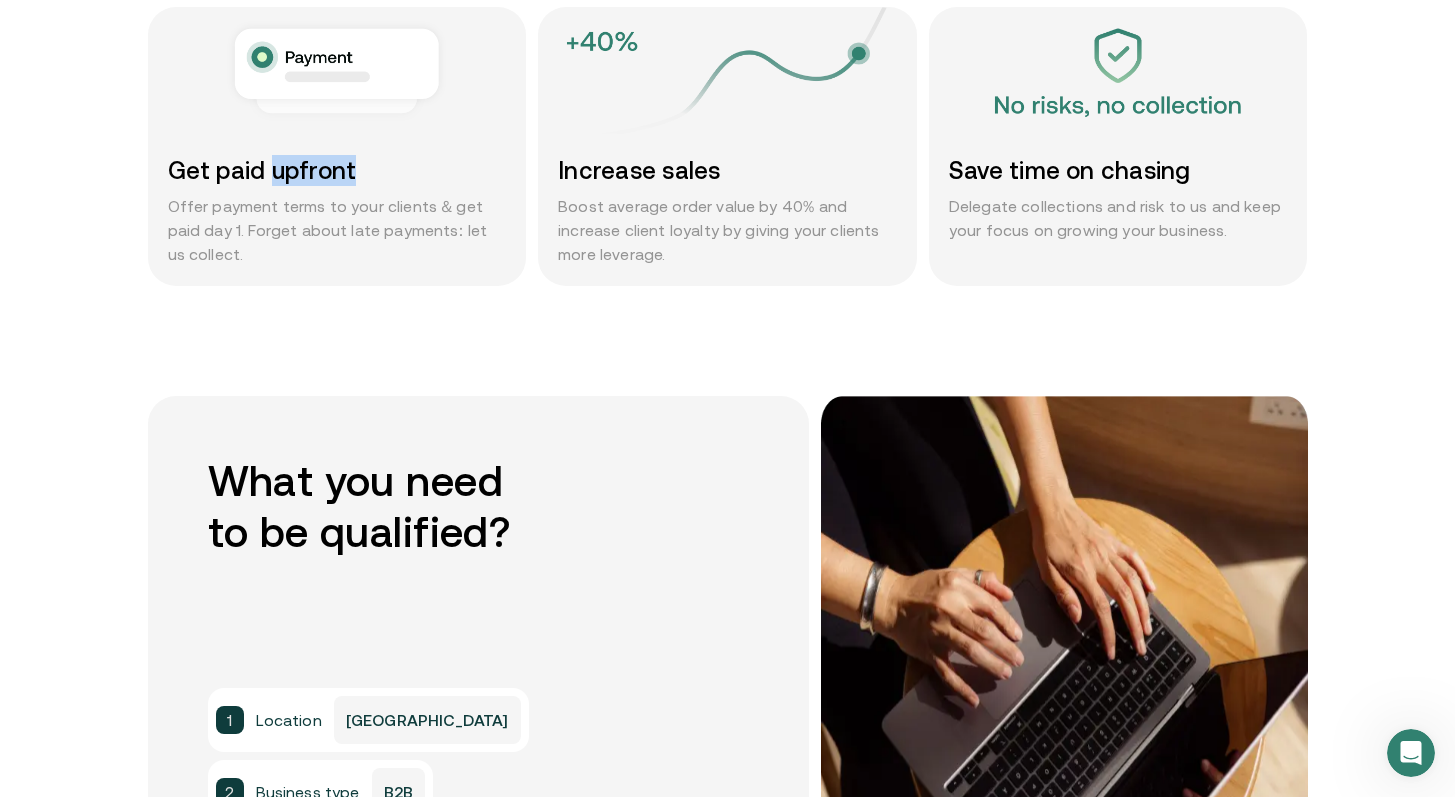 click on "Get paid upfront" at bounding box center (337, 170) 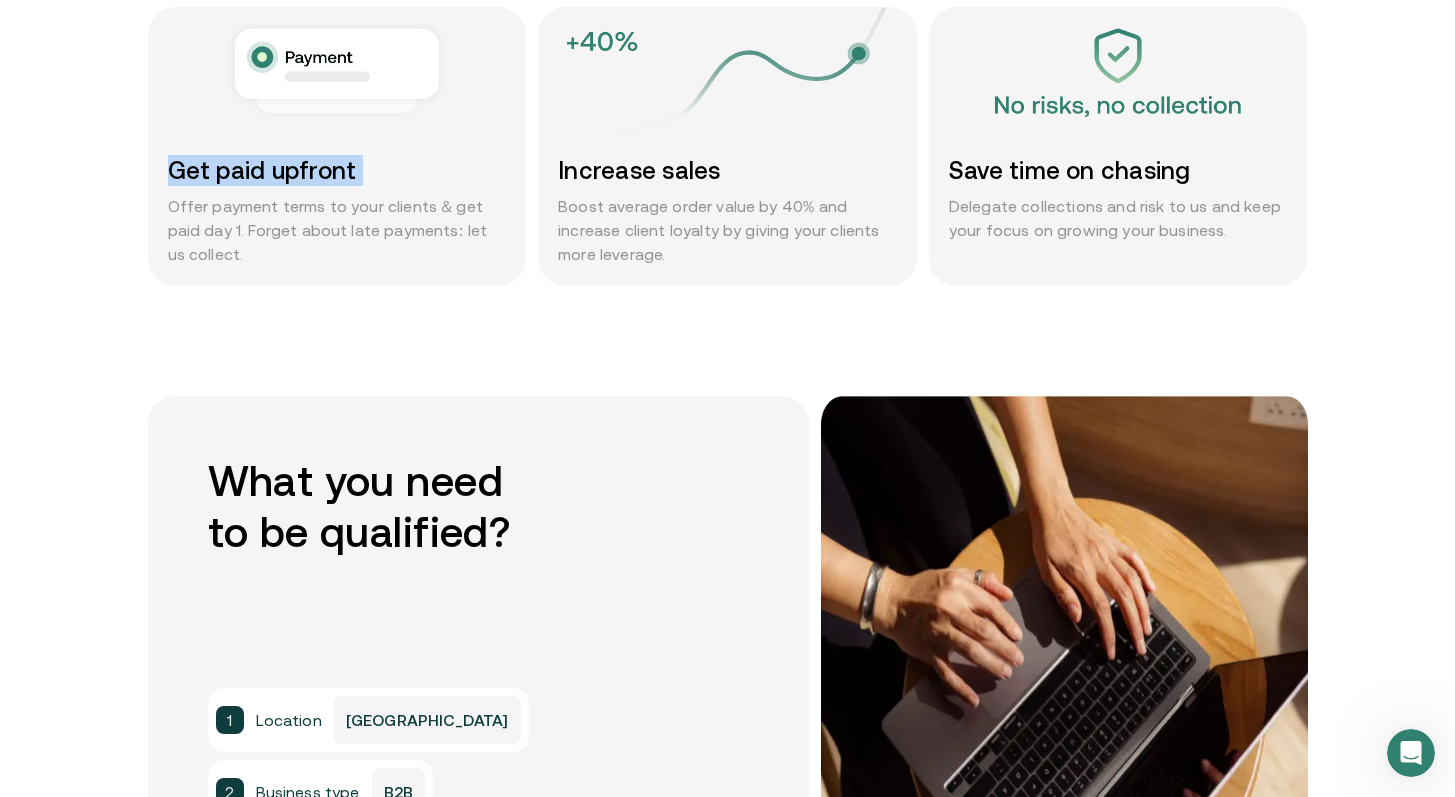 click on "Get paid upfront" at bounding box center (337, 170) 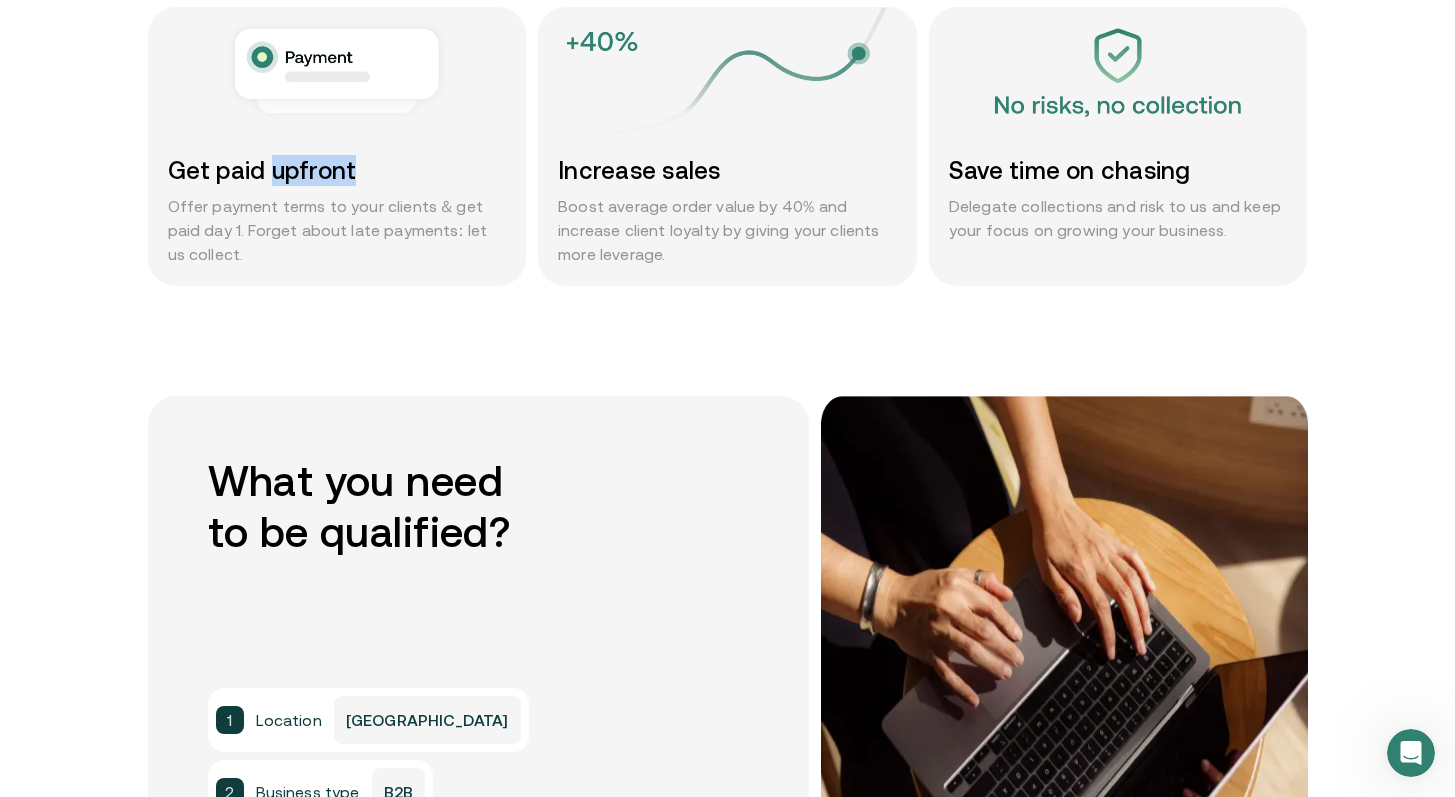 click on "Get paid upfront" at bounding box center [337, 170] 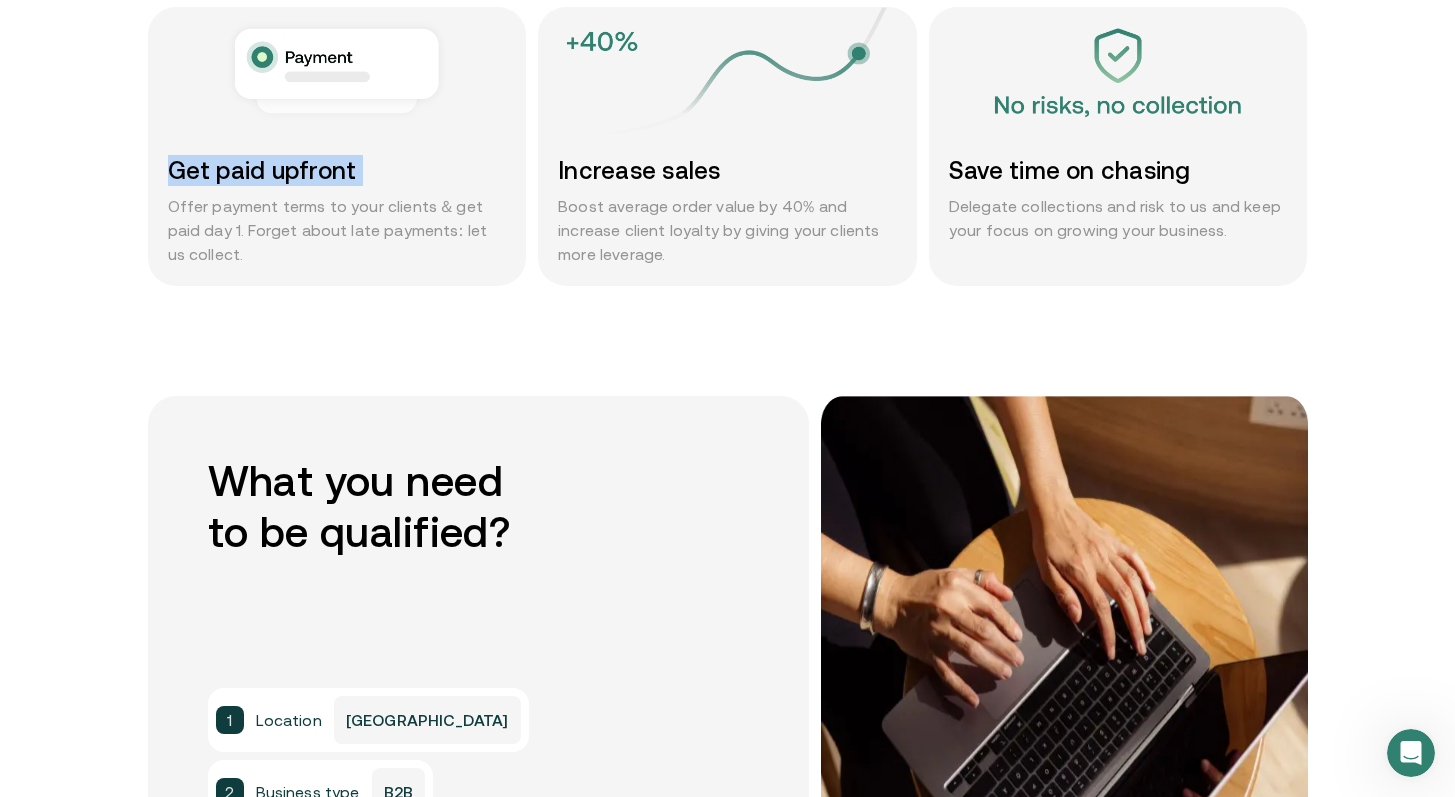 click on "Get paid upfront" at bounding box center [337, 170] 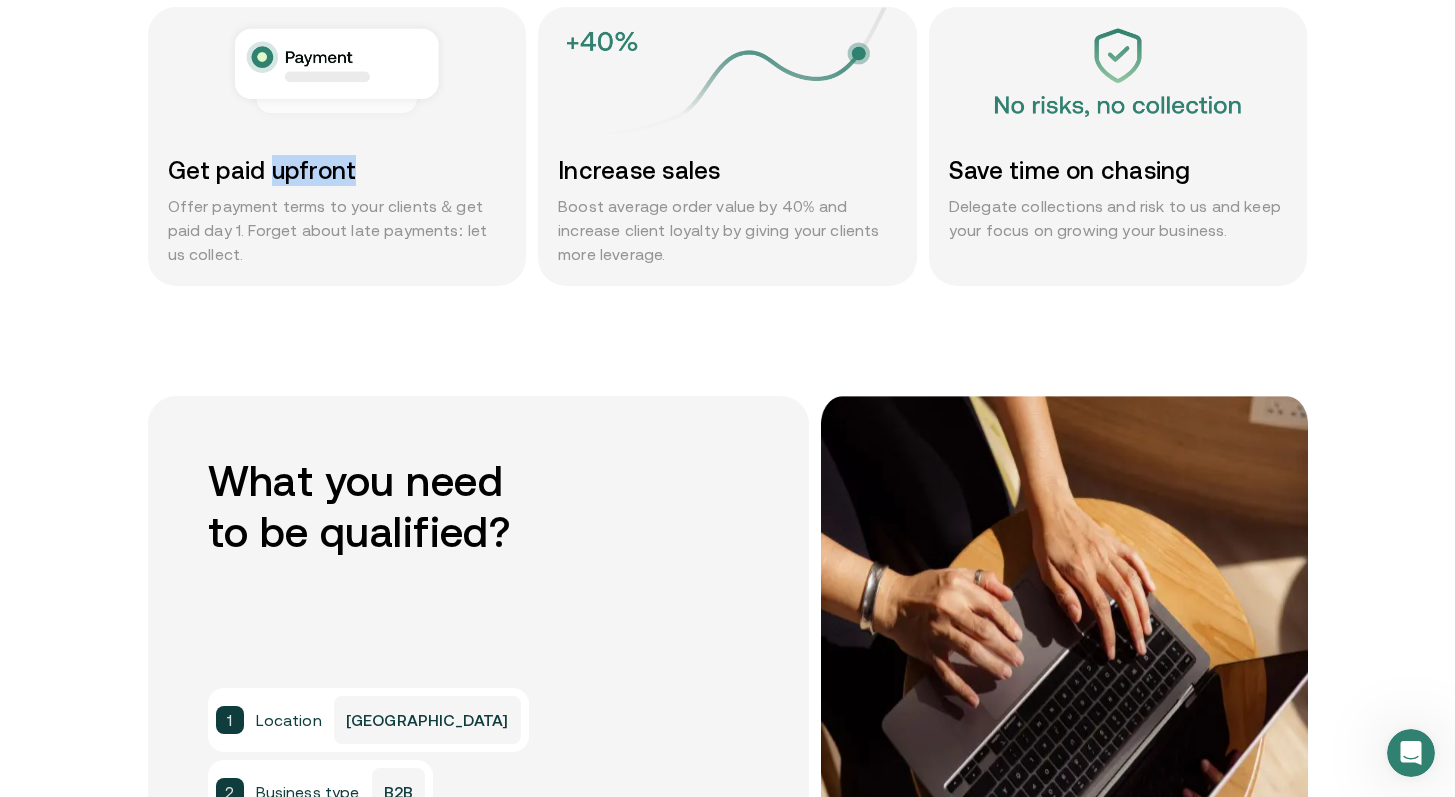 click on "Get paid upfront" at bounding box center [337, 170] 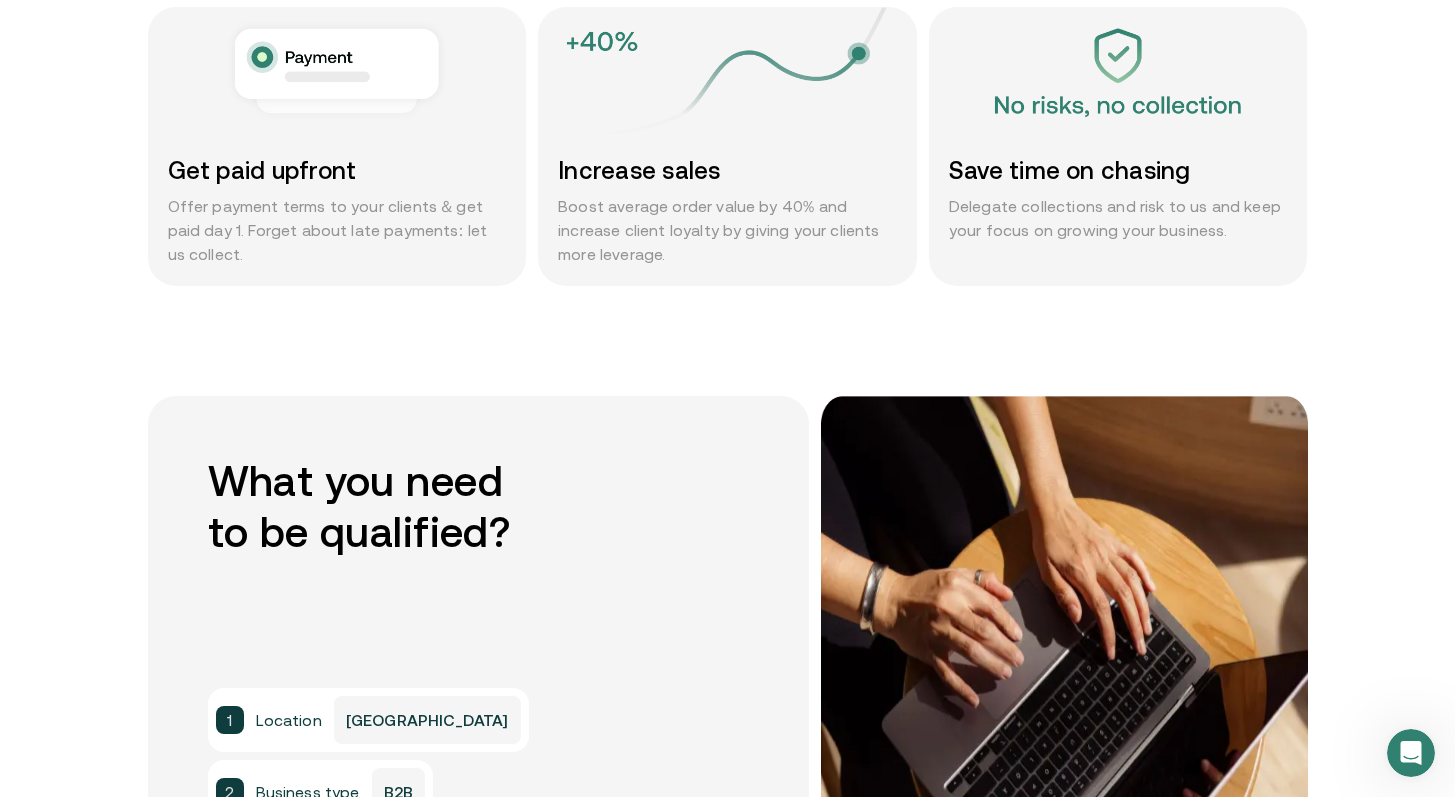 click on "Increase sales" at bounding box center (727, 170) 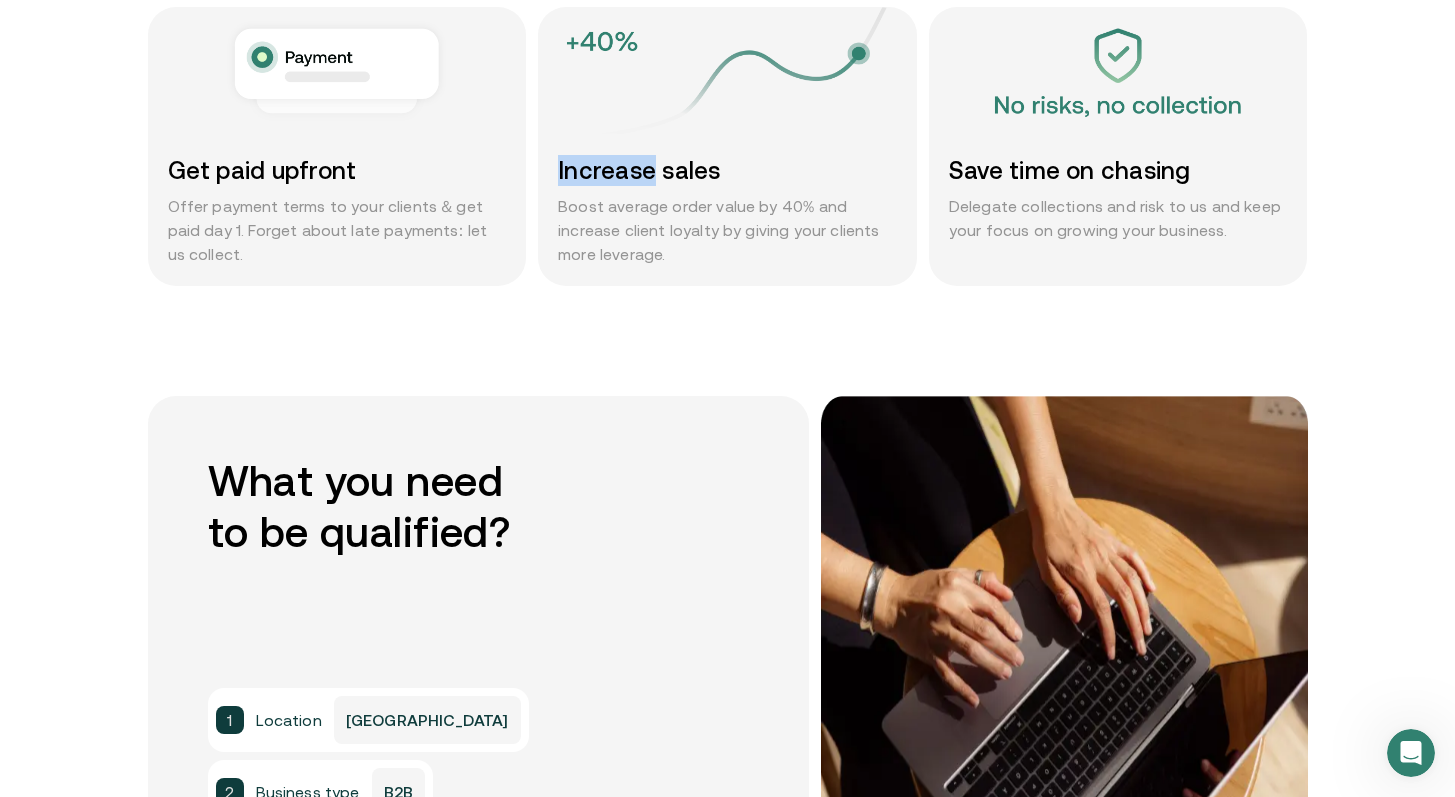 click on "Increase sales" at bounding box center [727, 170] 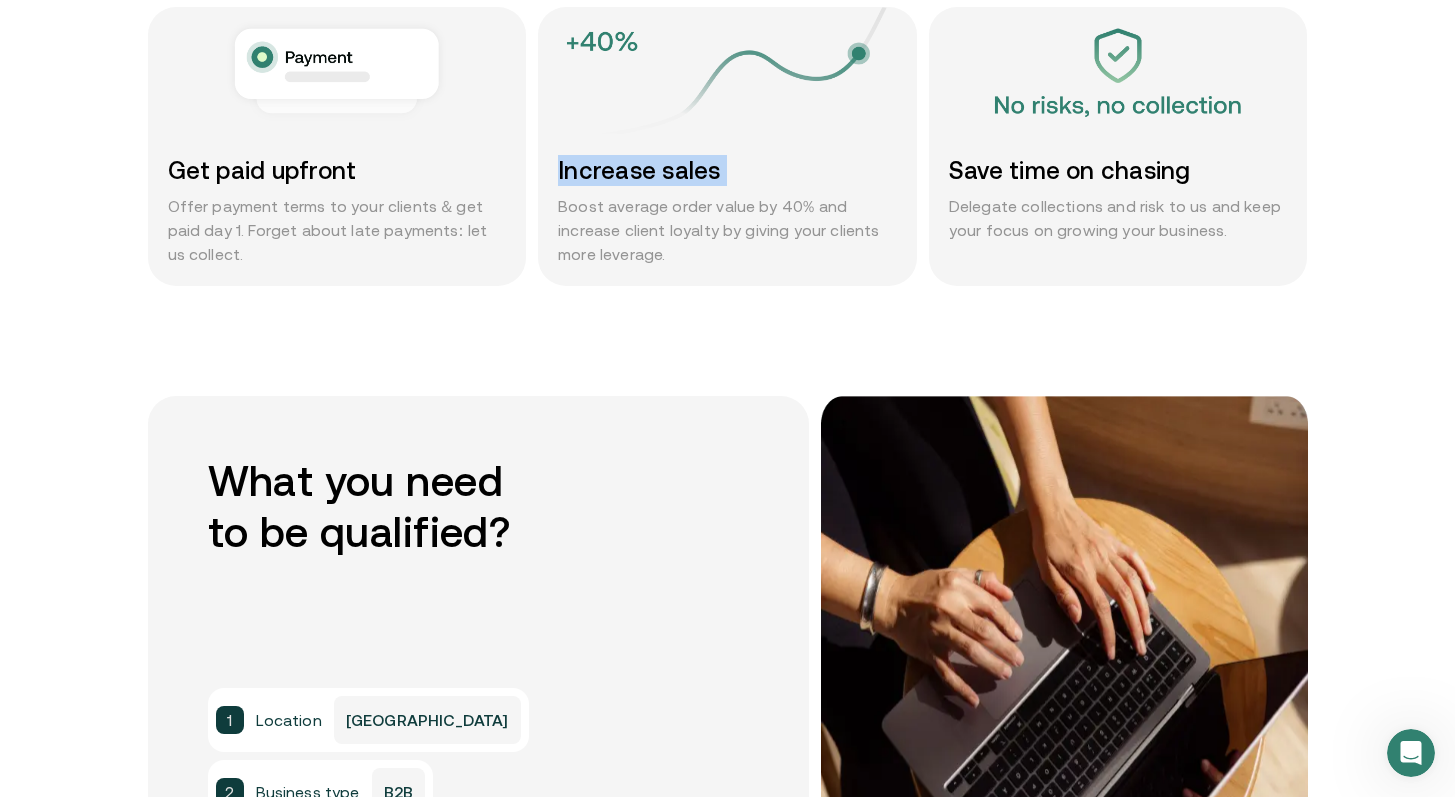 click on "Increase sales" at bounding box center (727, 170) 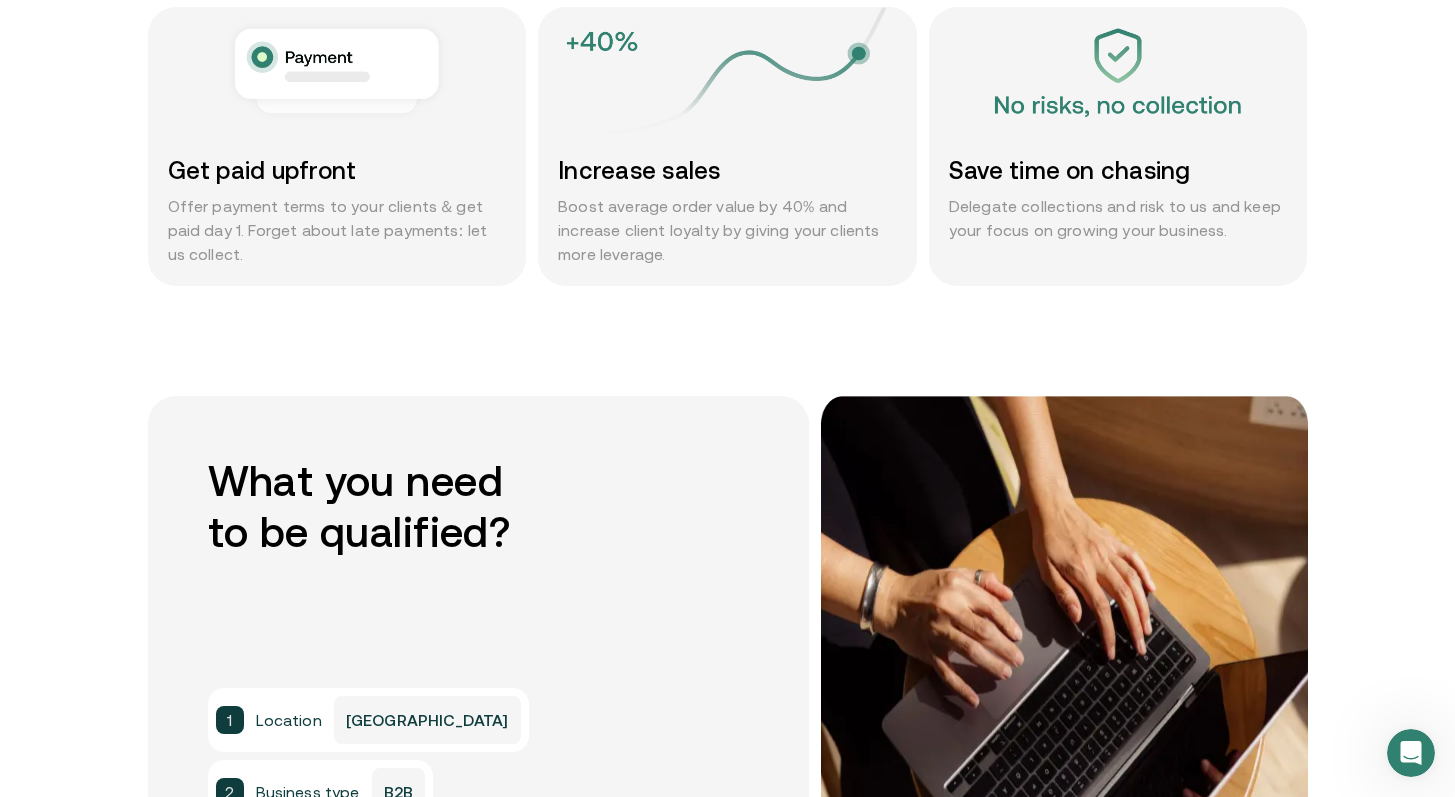 click on "Save time on chasing" at bounding box center (1118, 170) 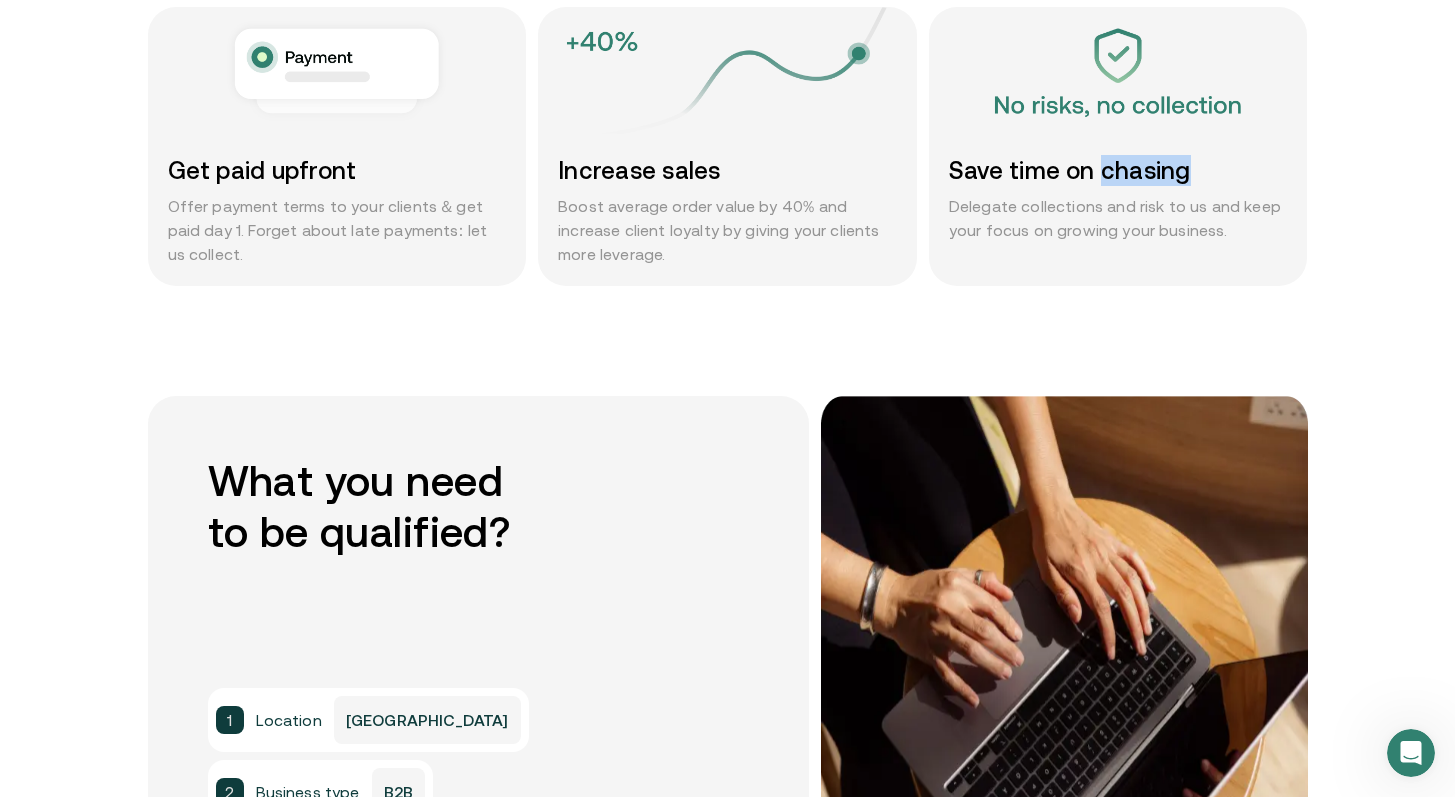 click on "Save time on chasing" at bounding box center [1118, 170] 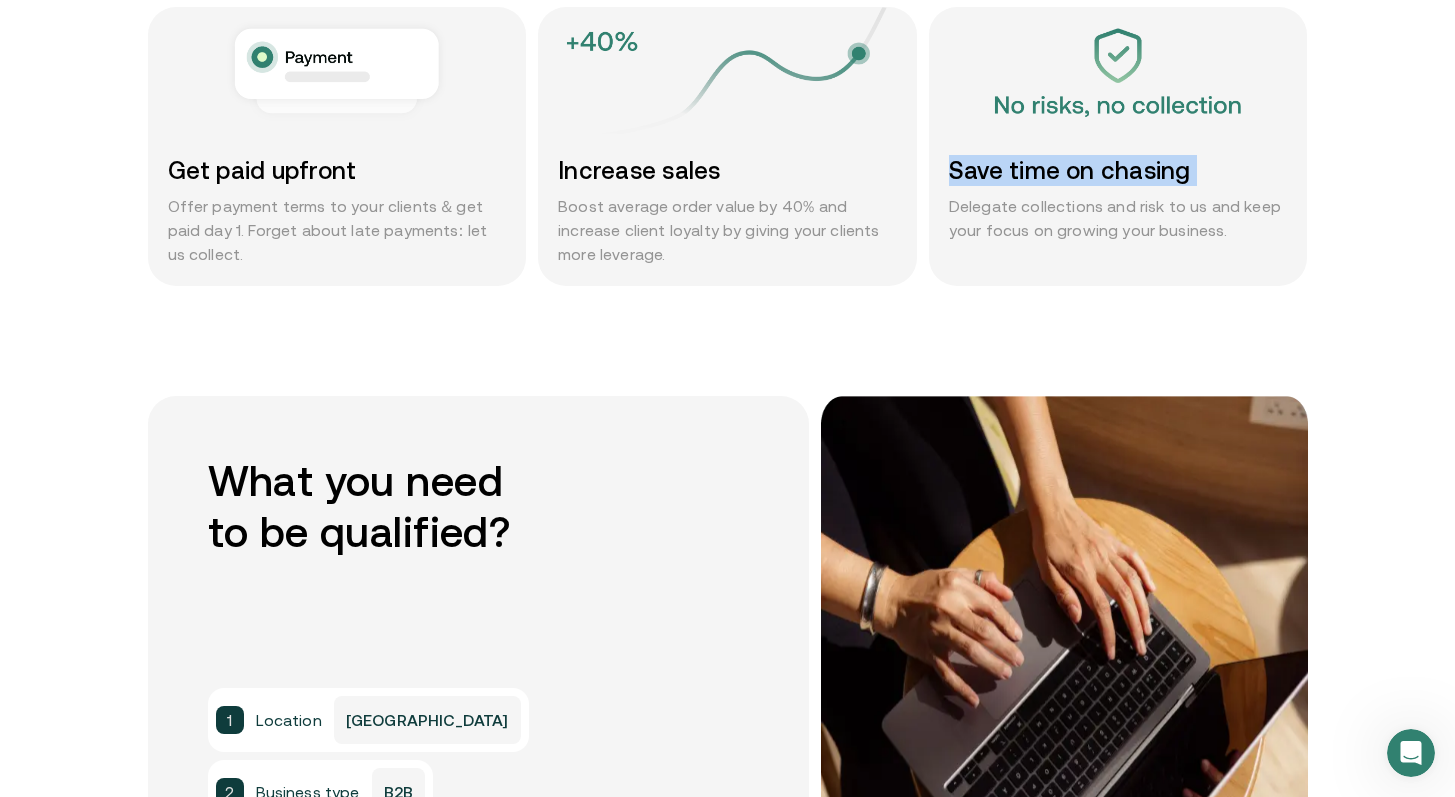 click on "Save time on chasing" at bounding box center (1118, 170) 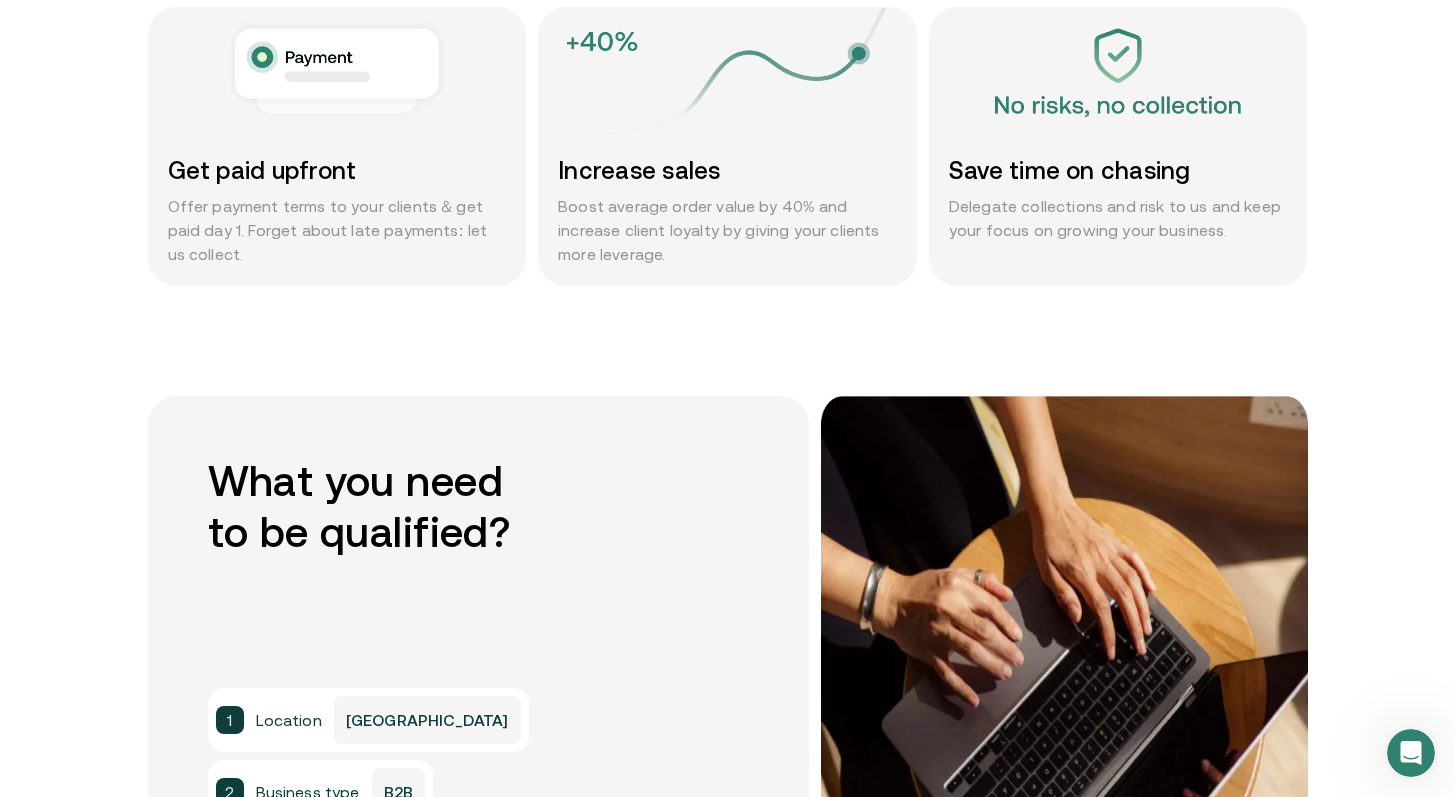 click on "Products Resources About us Contact us Get Started Menu Close Become  a supplier Join Comfi as a supplier and forget about late payments, improve cash flow, and streamline your transactions with us. Become a supplier → Companies who trust us 4.8 Average rating from buyers What value can you get with Comfi? Get paid upfront Offer payment terms to your clients & get paid day 1. Forget about late payments: let us collect. Increase sales Boost average order value by 40% and increase client loyalty by giving your clients more leverage. Save time on chasing Delegate collections and risk to us and keep your focus on growing your business. What you need   to be qualified? 1 Location UAE 2 Business type B2B 3 Monthly turnover AED 200K+ How it works  in 4 steps Easier & faster than traditional financing Get Started 1 Sign an agreement with Comfi and sign up on our platform 2 Send an invoice to your client 3 After your client is qualified, Comfi will notify you to start delivery 4 What you need to   provide 1 2 MOA 3" at bounding box center (727, -778) 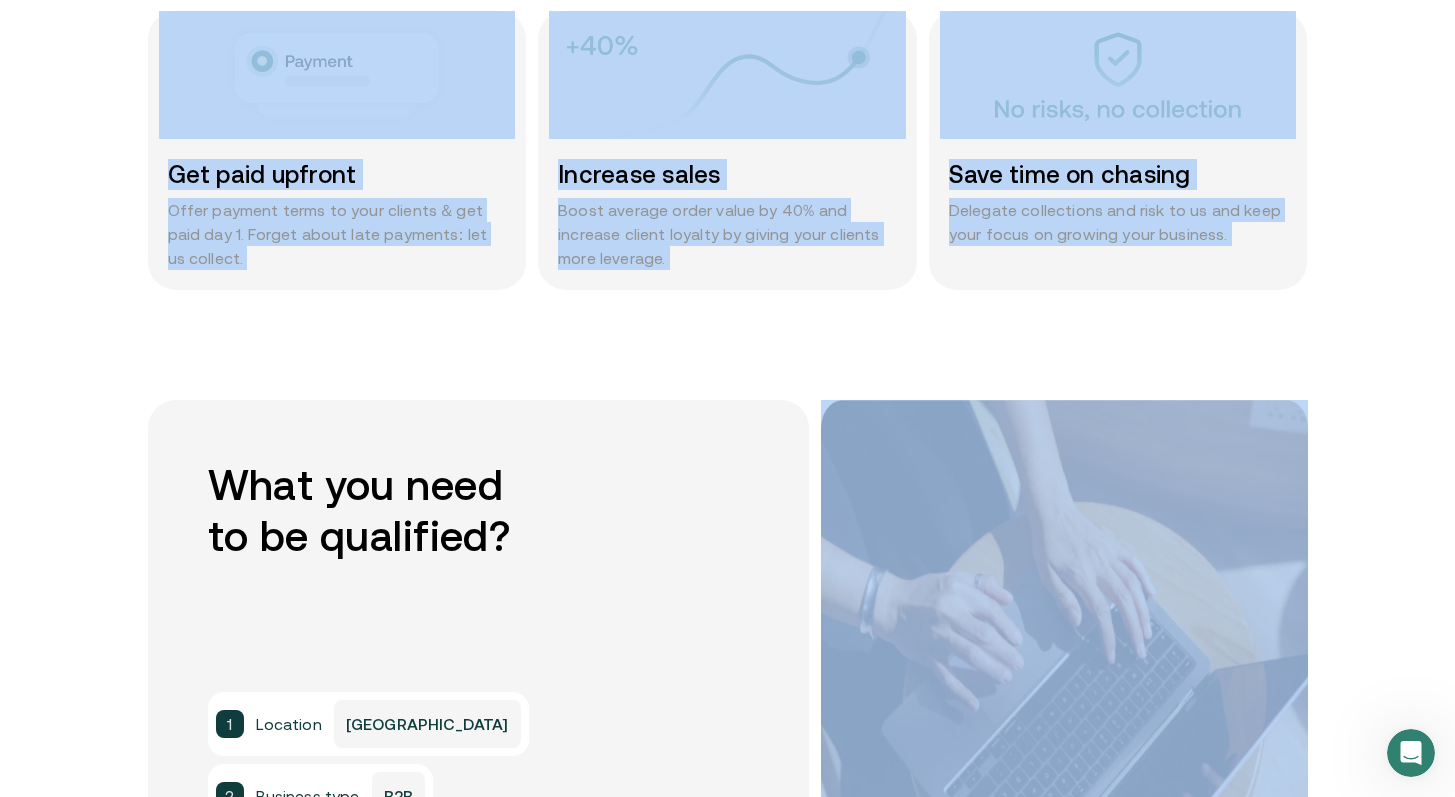 scroll, scrollTop: 1203, scrollLeft: 0, axis: vertical 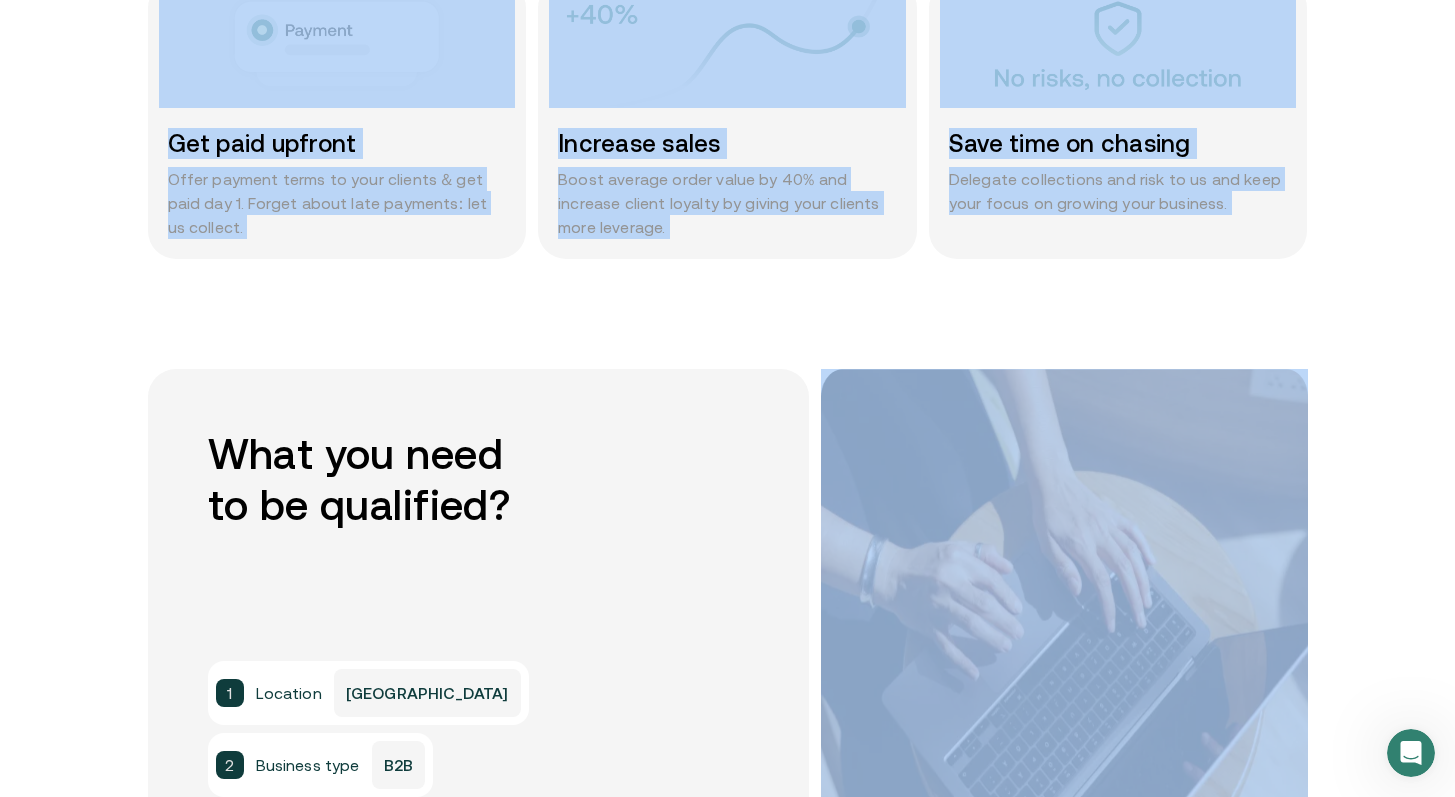 click on "What value can you get with Comfi? Get paid upfront Offer payment terms to your clients & get paid day 1. Forget about late payments: let us collect. Increase sales Boost average order value by 40% and increase client loyalty by giving your clients more leverage. Save time on chasing Delegate collections and risk to us and keep your focus on growing your business." at bounding box center [727, 129] 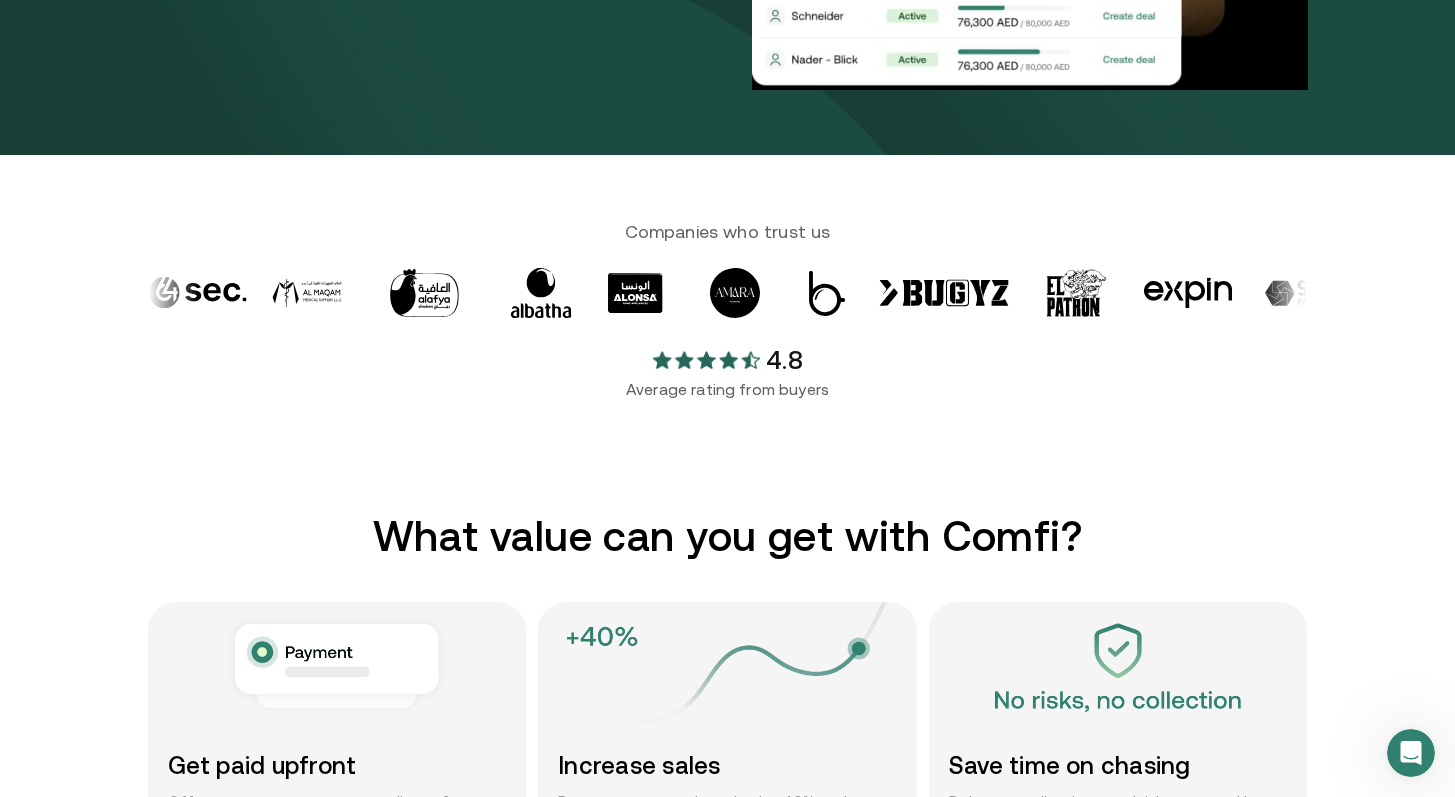 scroll, scrollTop: 472, scrollLeft: 0, axis: vertical 